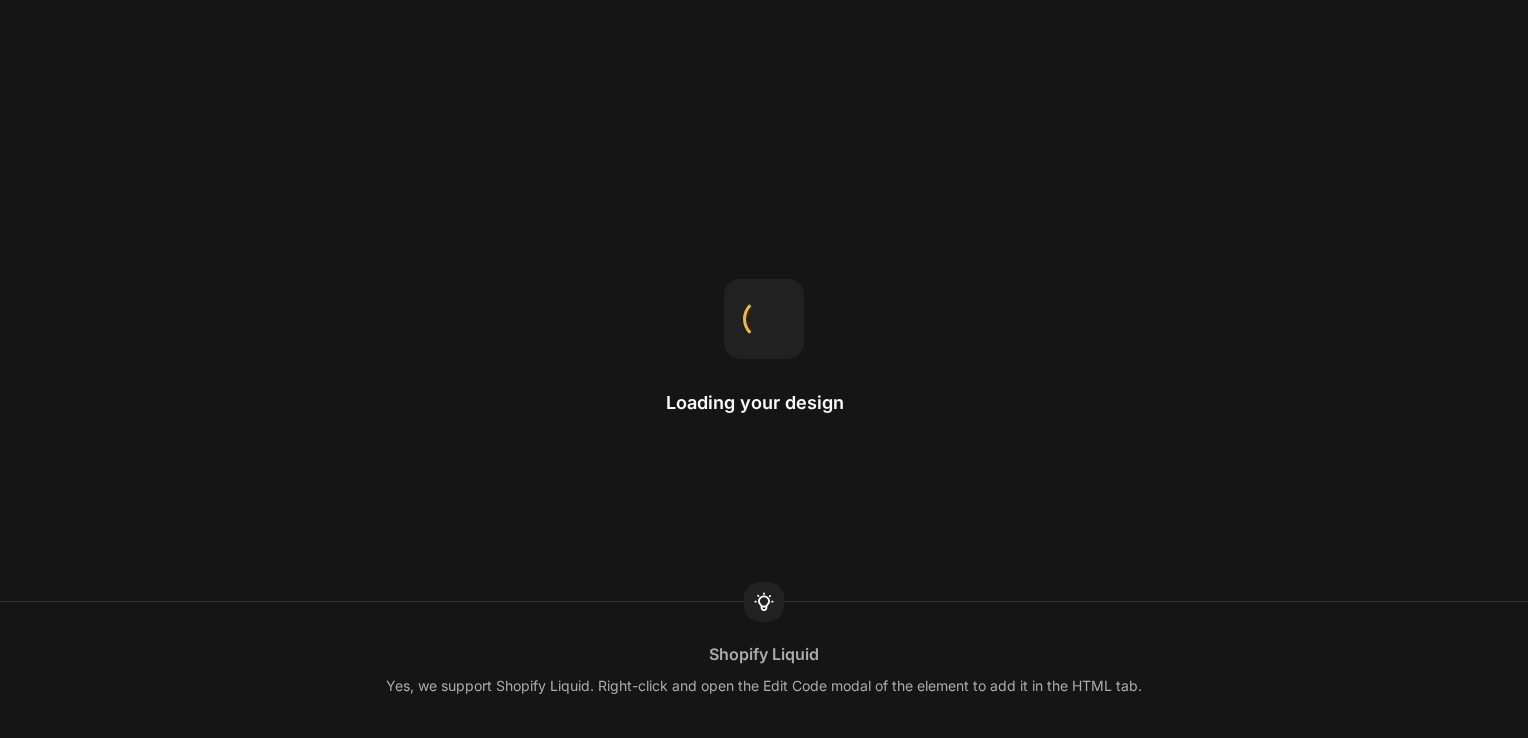 scroll, scrollTop: 0, scrollLeft: 0, axis: both 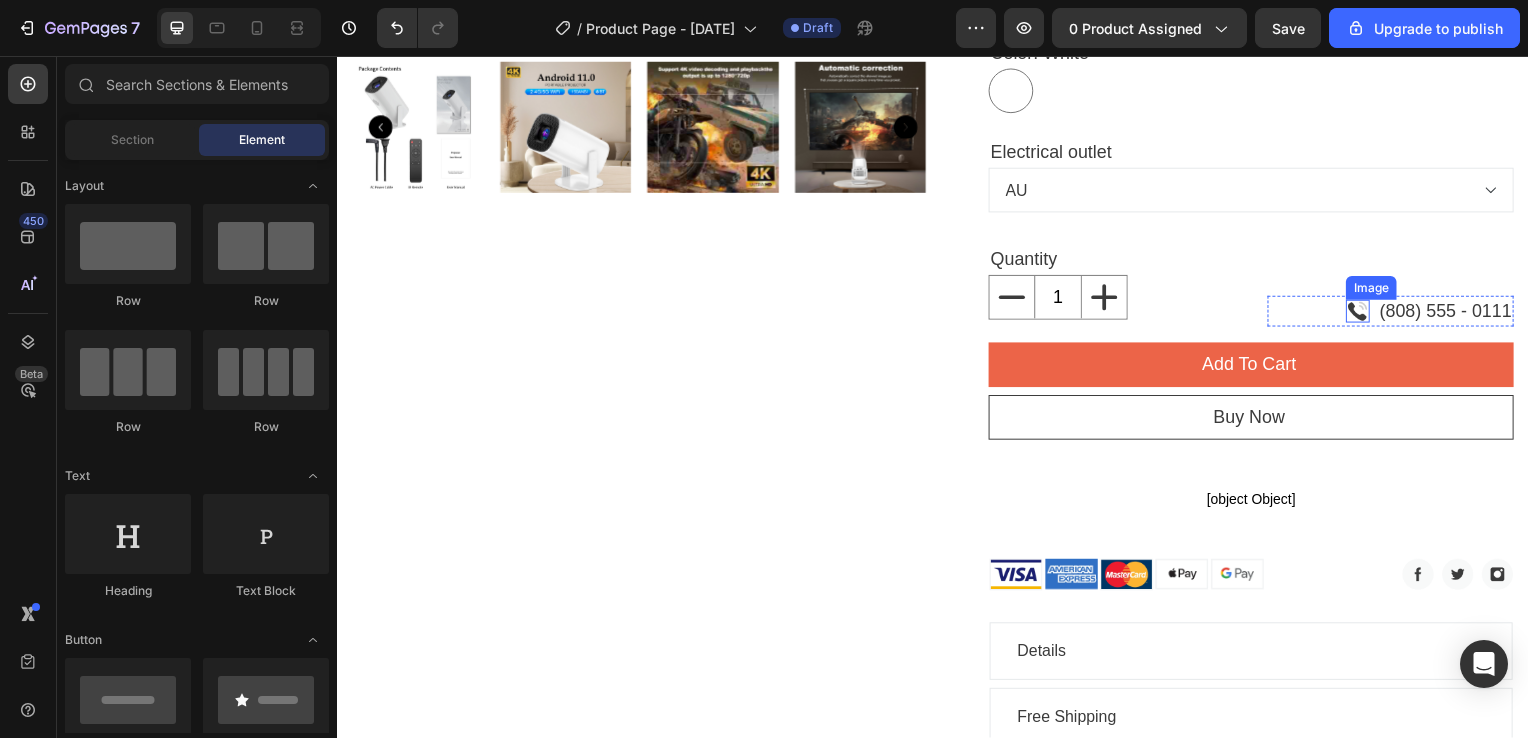 click at bounding box center [1365, 313] 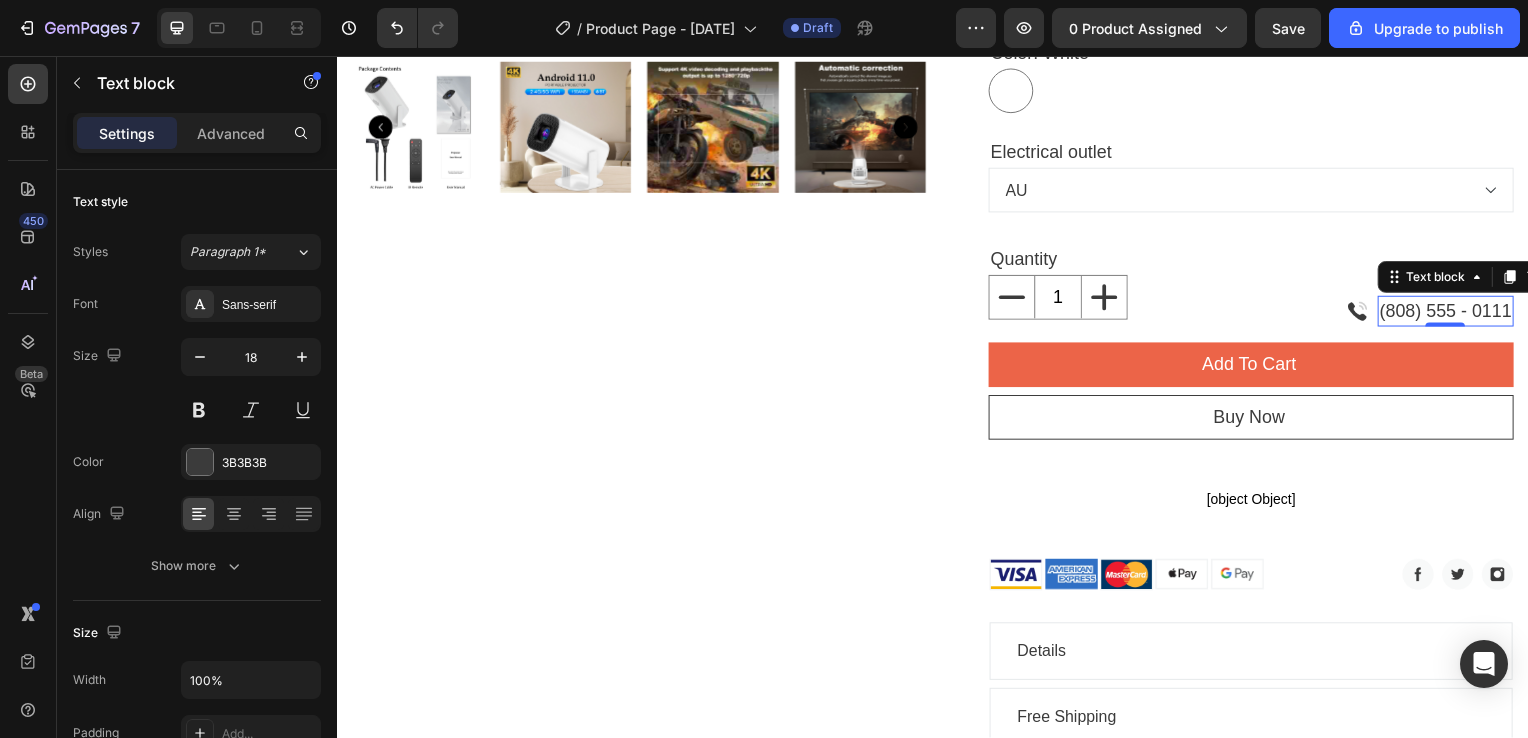 click on "(808) 555 - 0111" at bounding box center [1453, 313] 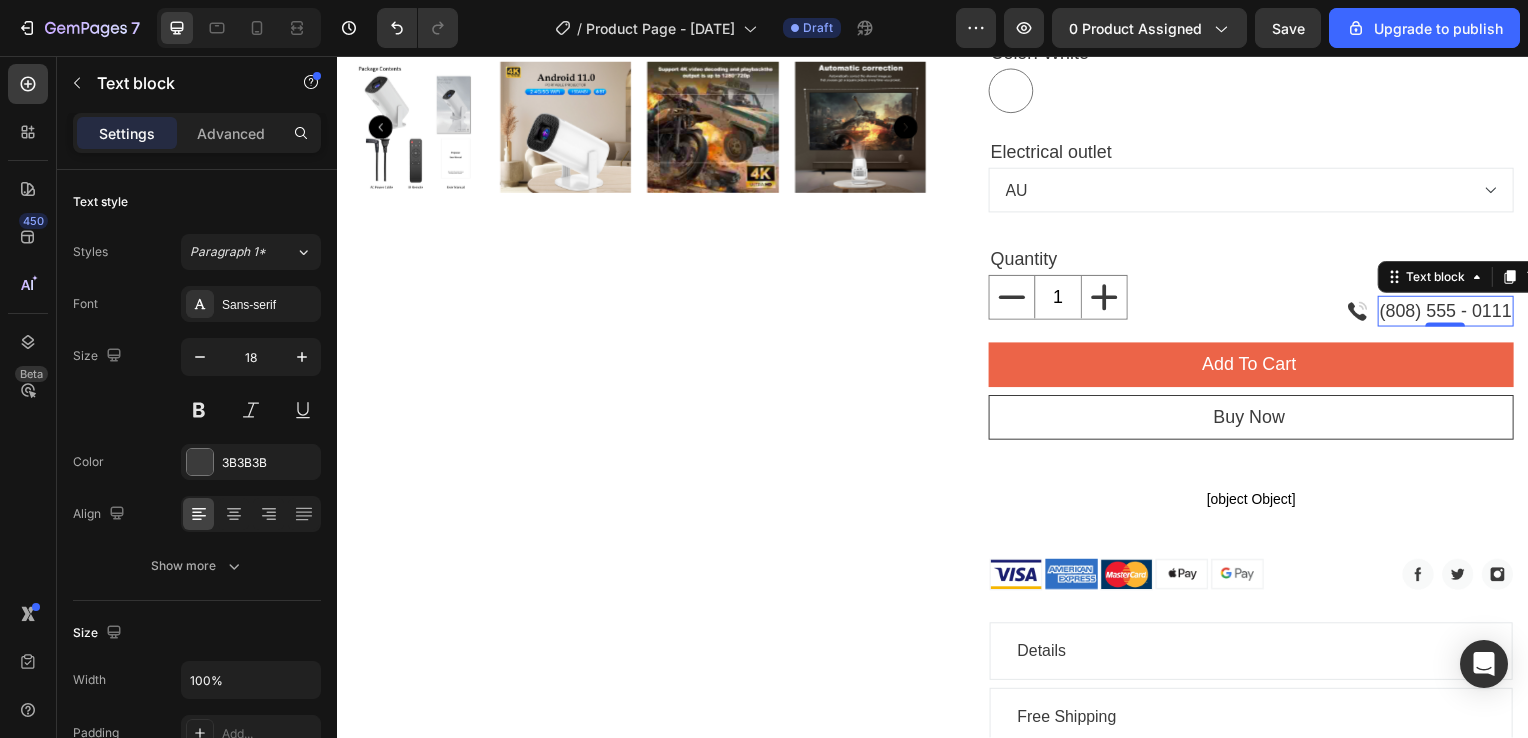 click on "(808) 555 - 0111" at bounding box center (1453, 313) 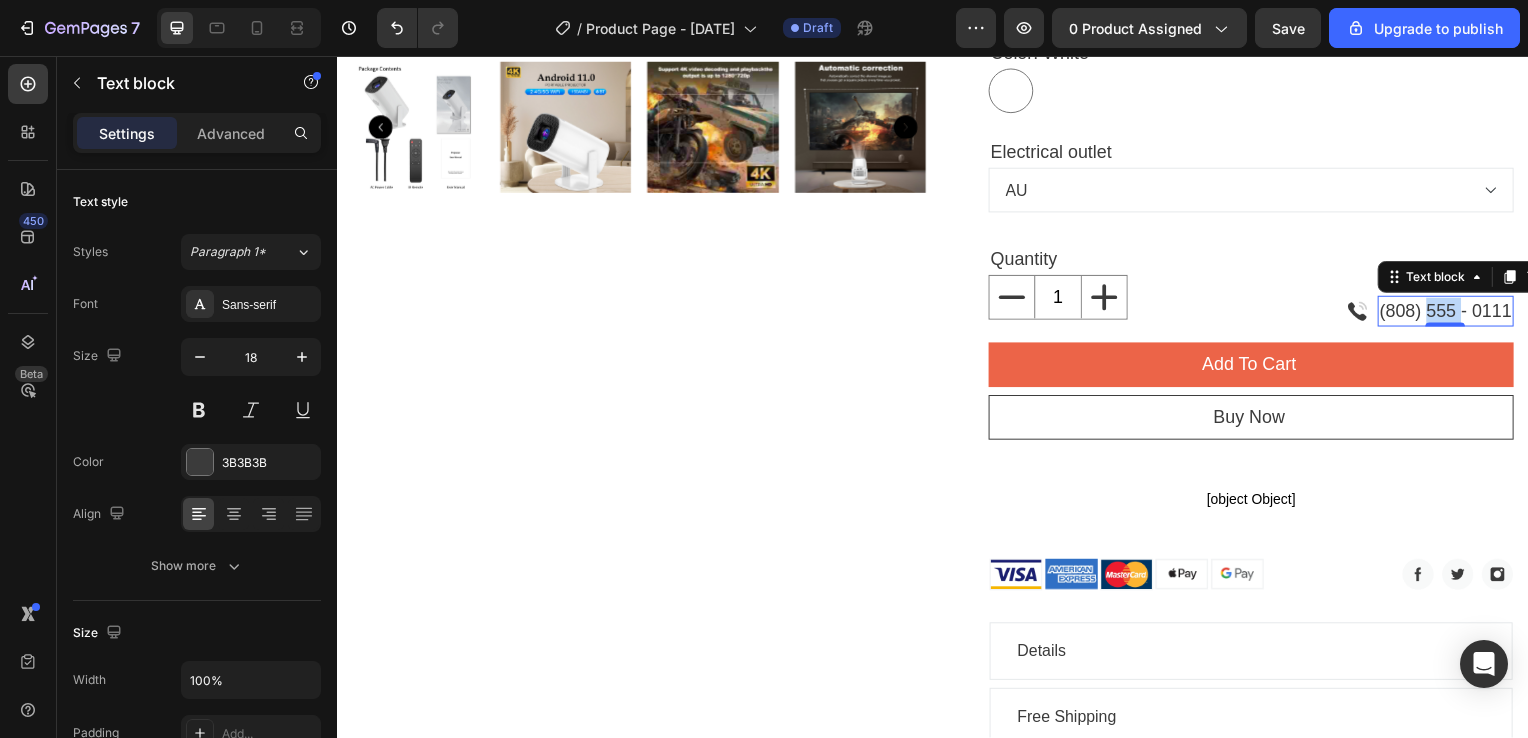 click on "(808) 555 - 0111" at bounding box center (1453, 313) 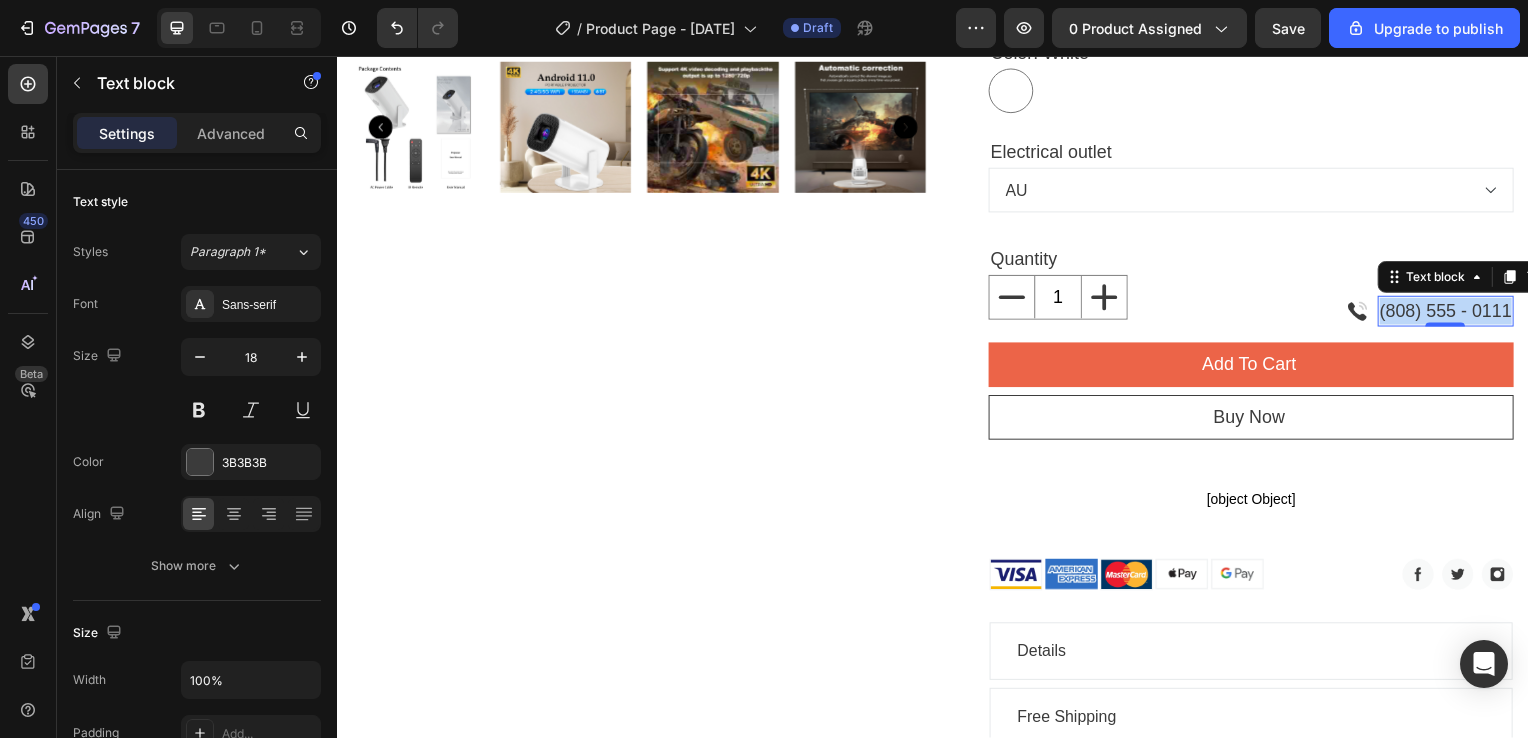 click on "(808) 555 - 0111" at bounding box center (1453, 313) 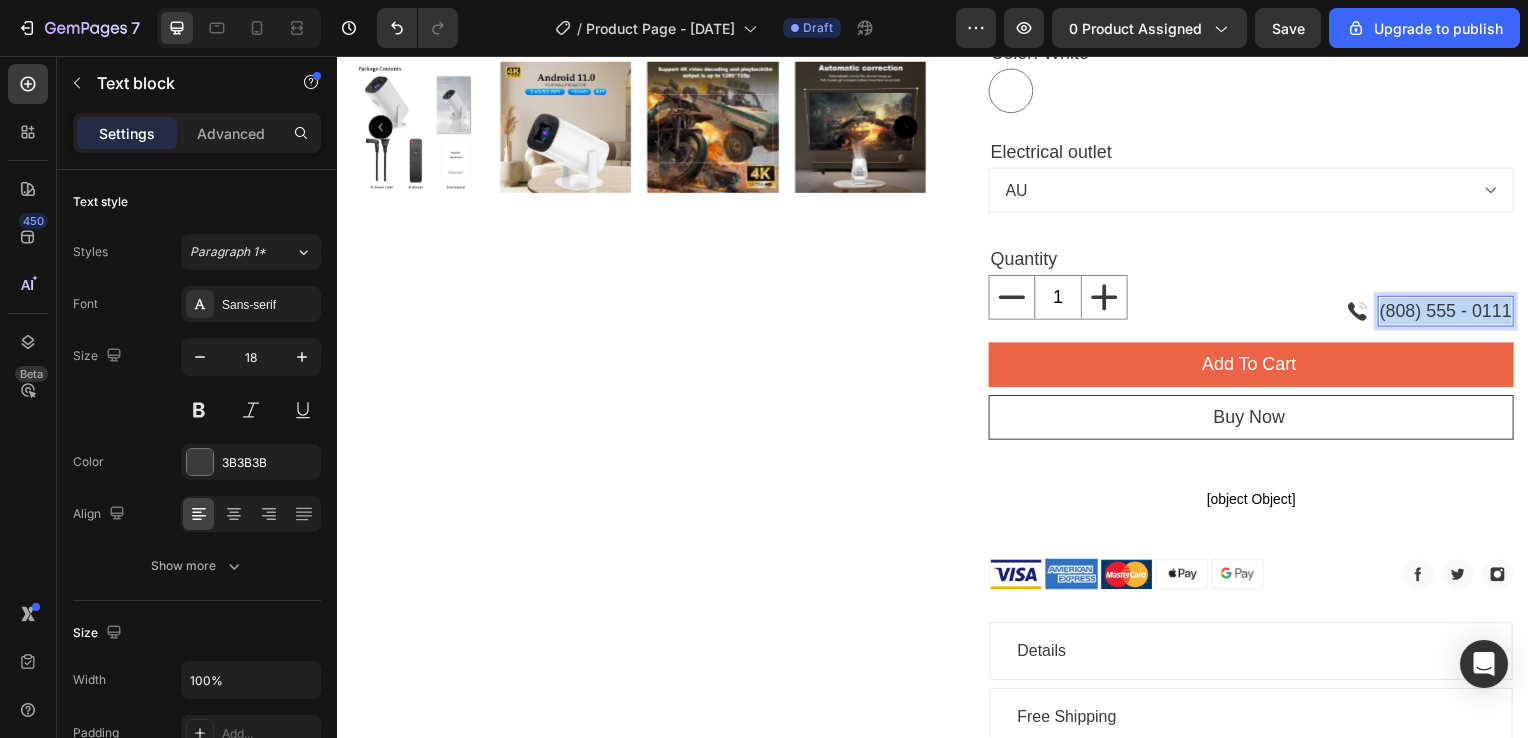 click on "(808) 555 - 0111" at bounding box center (1453, 313) 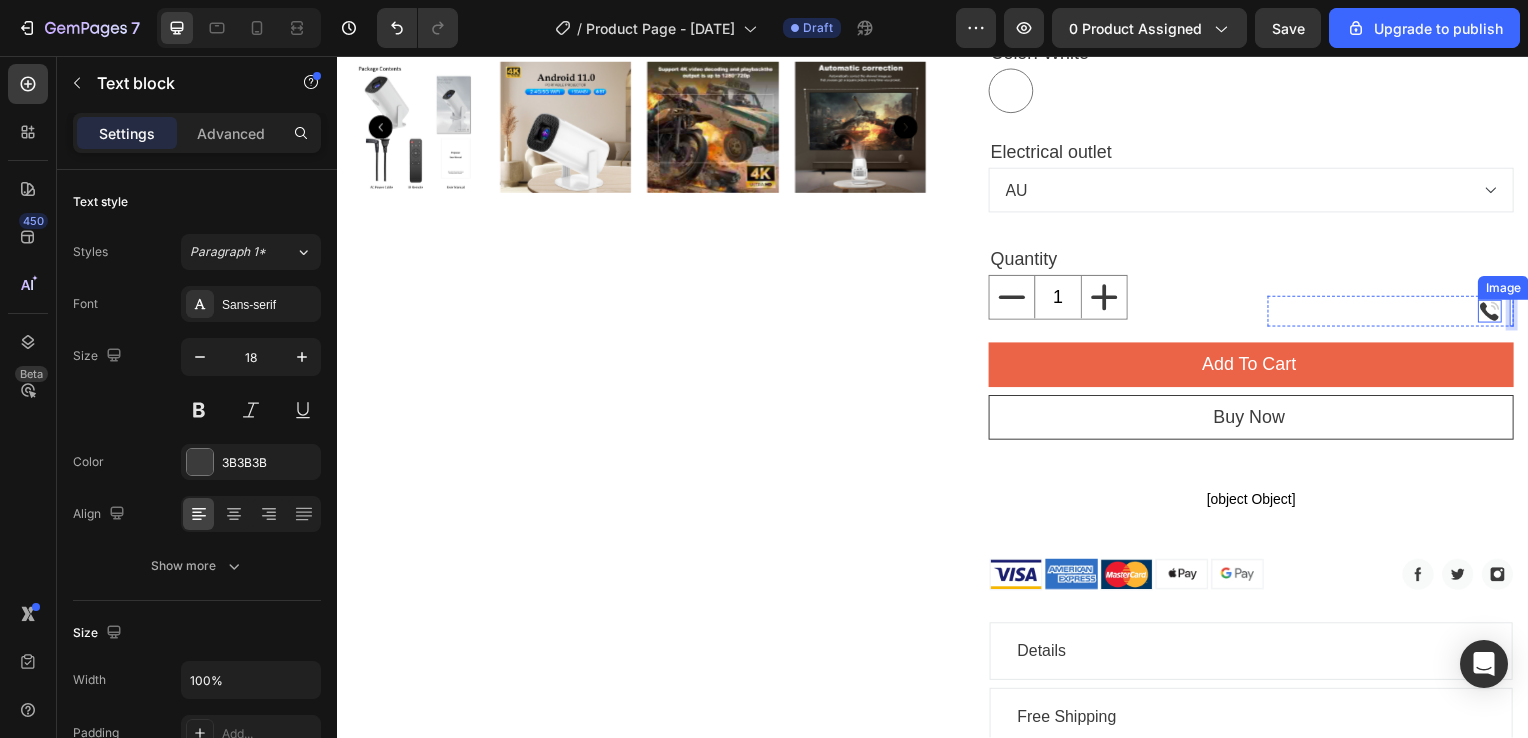 click on "Image" at bounding box center (1498, 313) 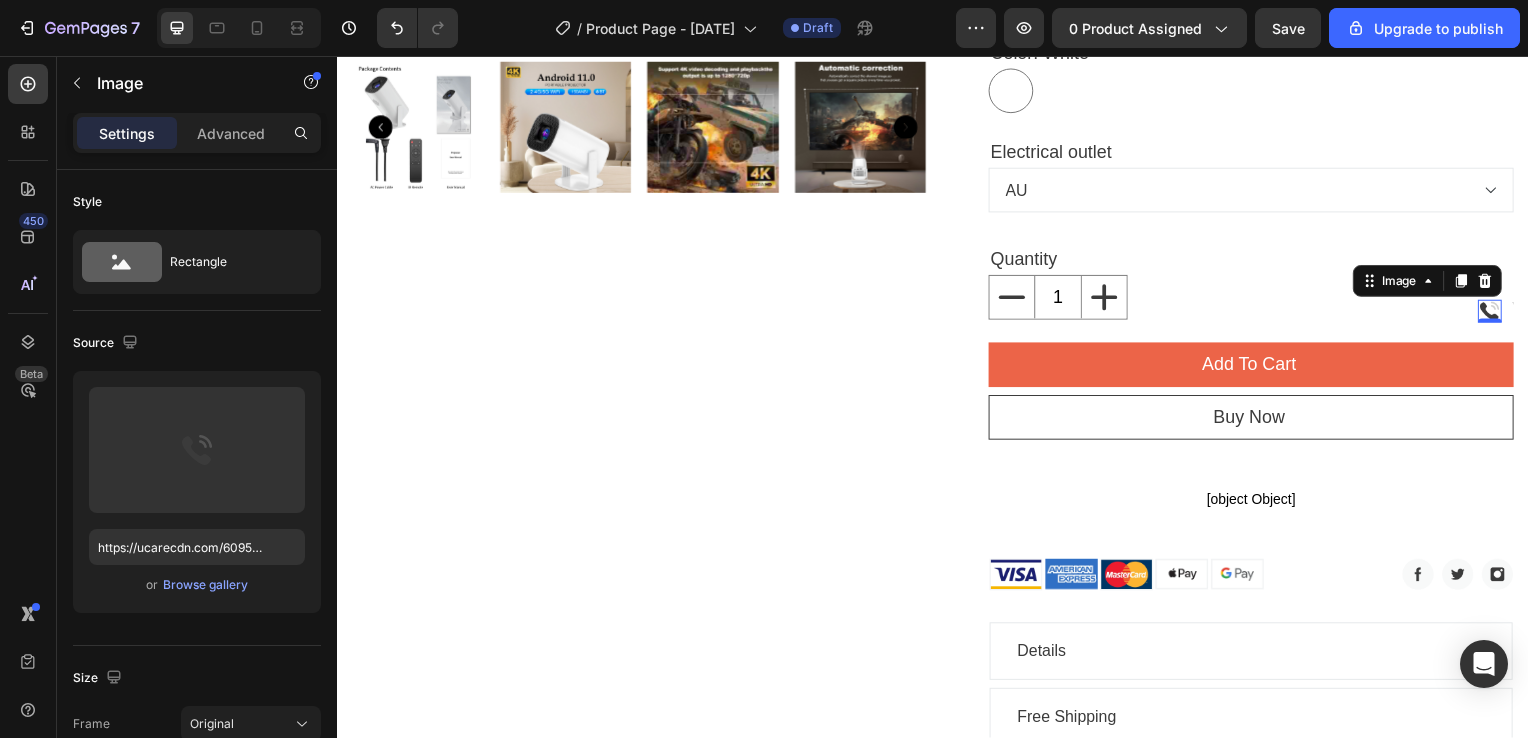 click on "0" at bounding box center [1498, 325] 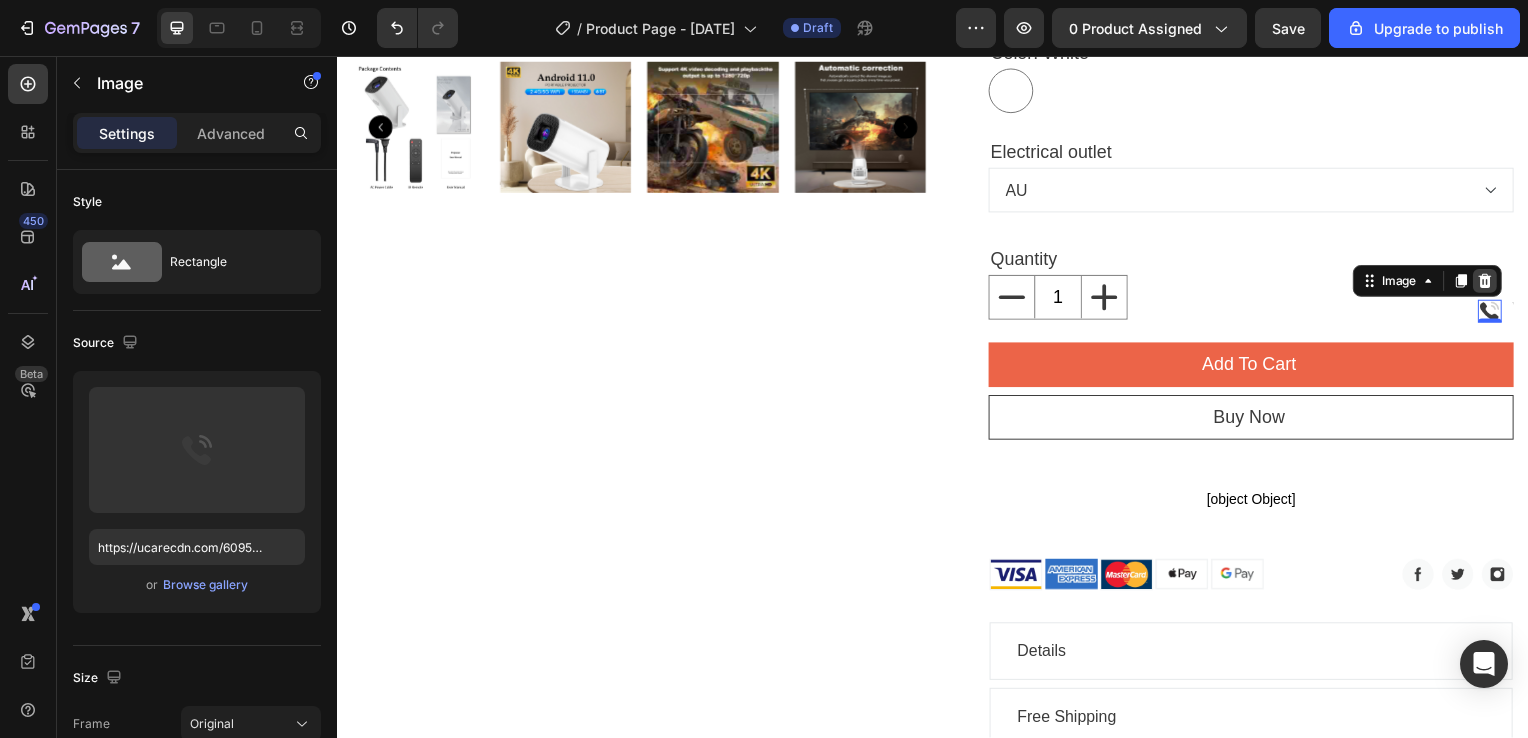 click 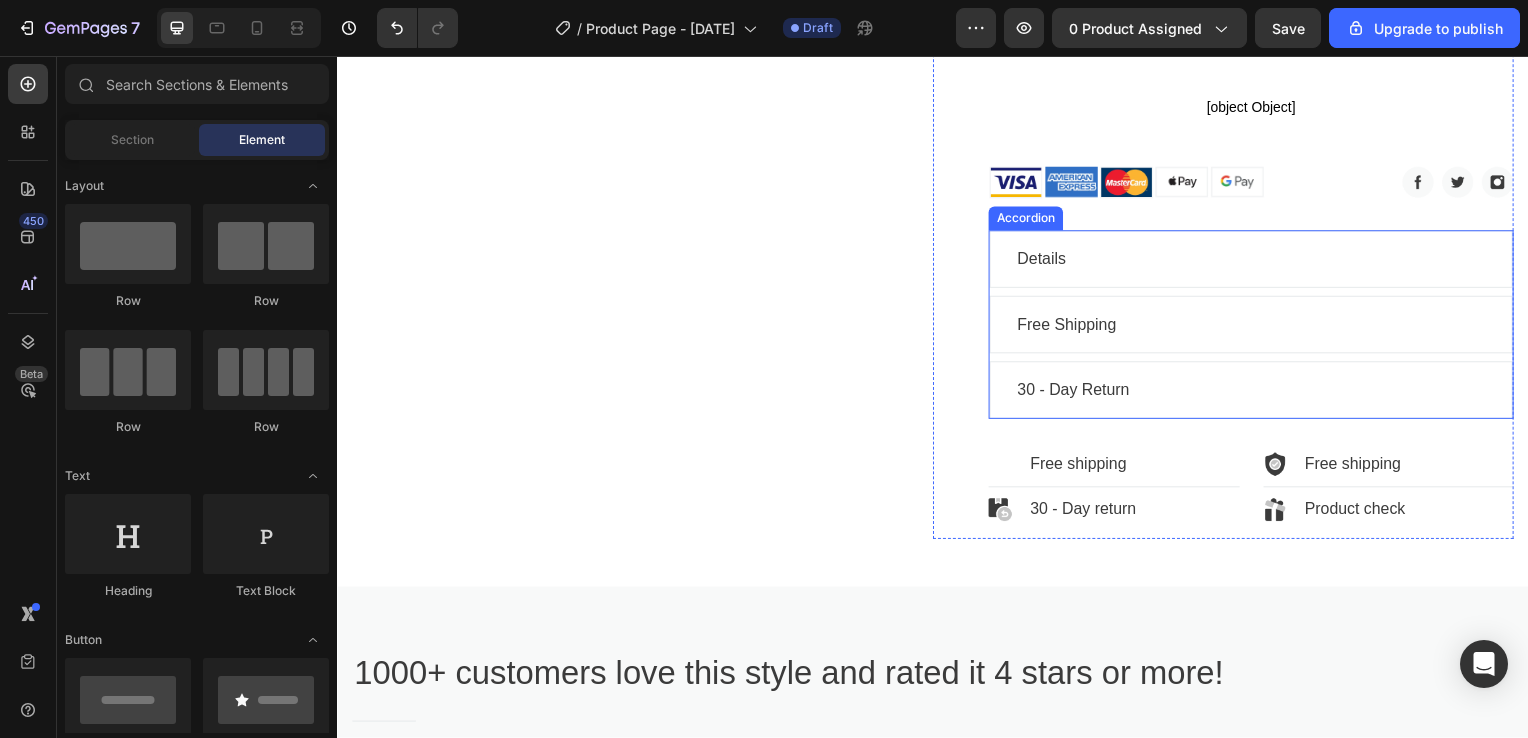 scroll, scrollTop: 1094, scrollLeft: 0, axis: vertical 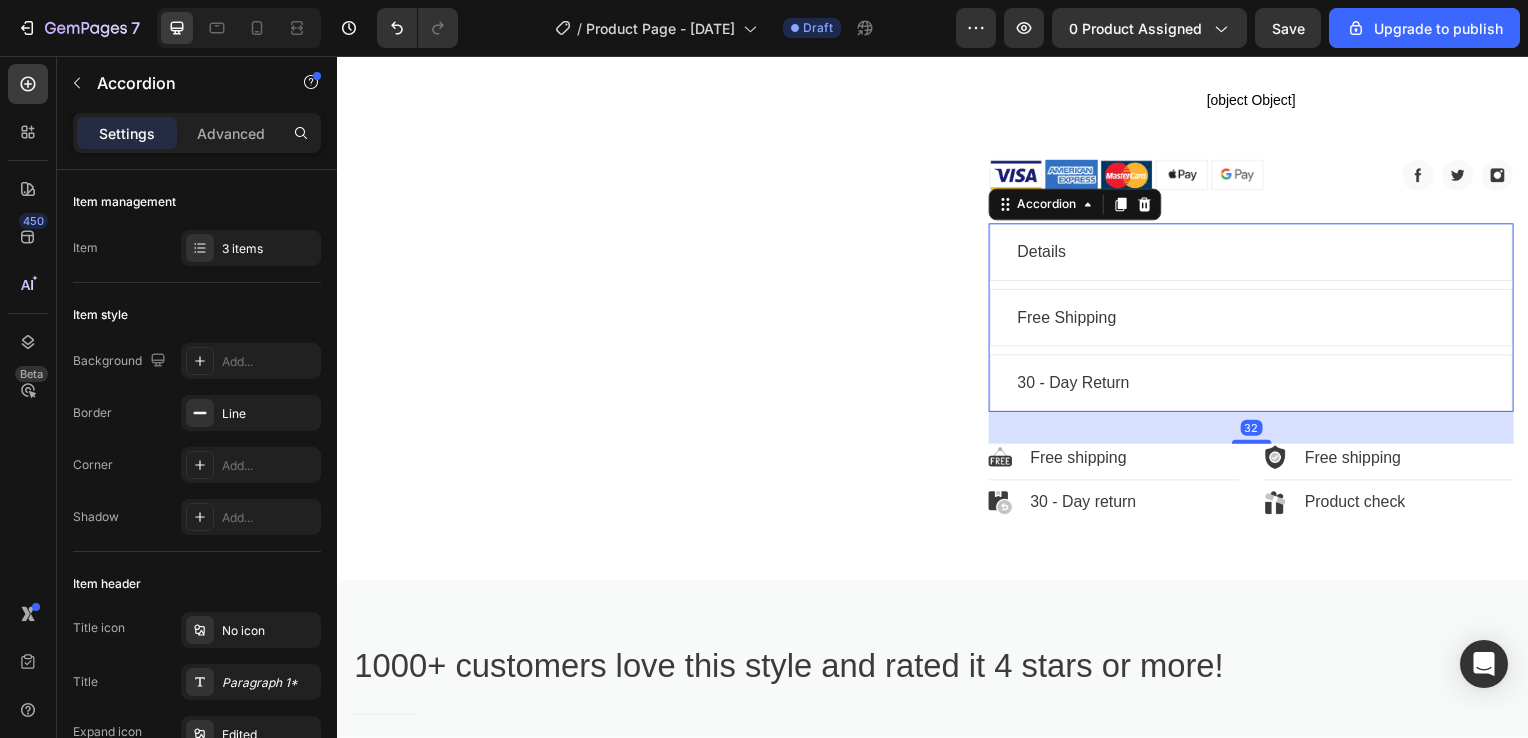 click on "Free Shipping" at bounding box center (1072, 320) 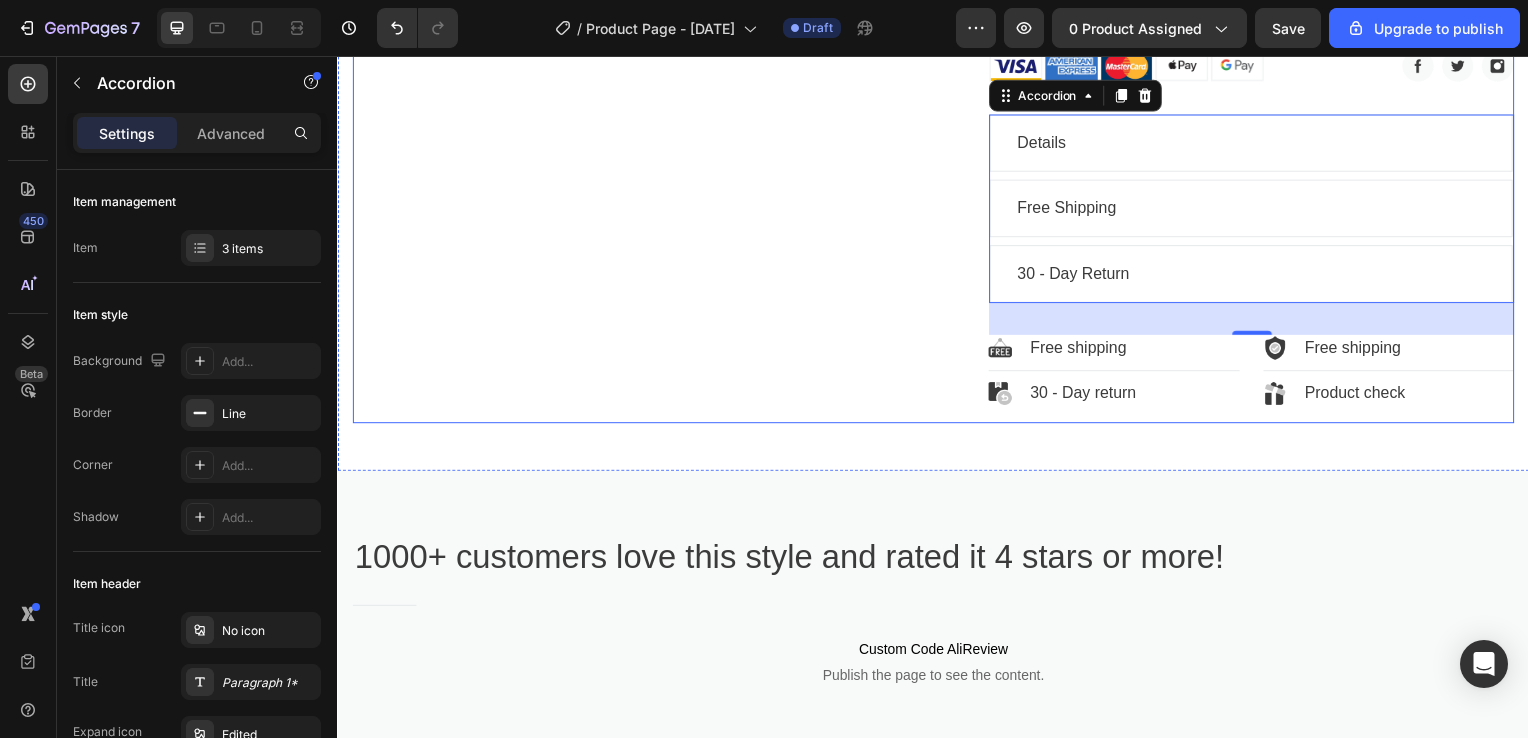 scroll, scrollTop: 1171, scrollLeft: 0, axis: vertical 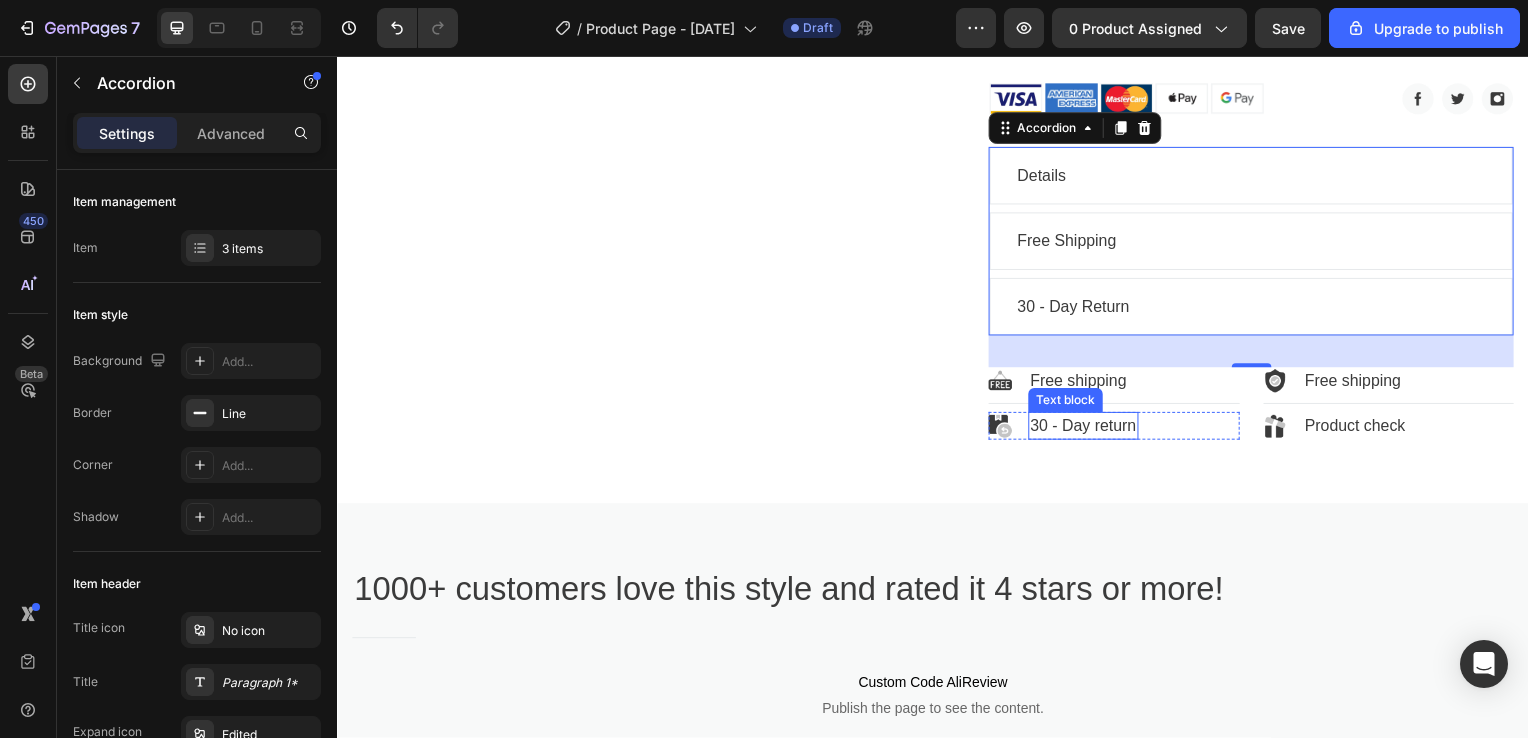 click on "30 - Day return" at bounding box center (1088, 429) 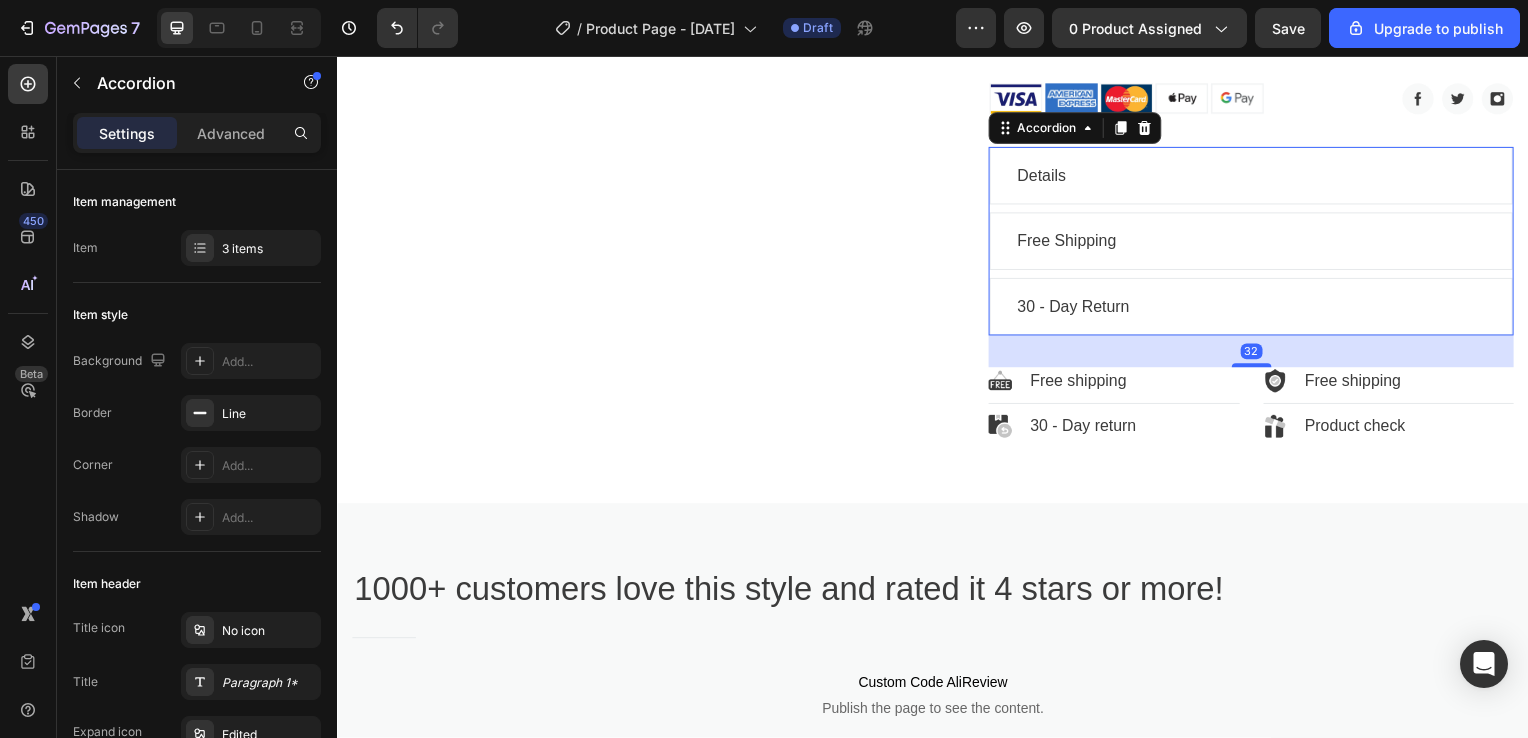 click on "Details Free Shipping 30 - Day Return" at bounding box center (1257, 243) 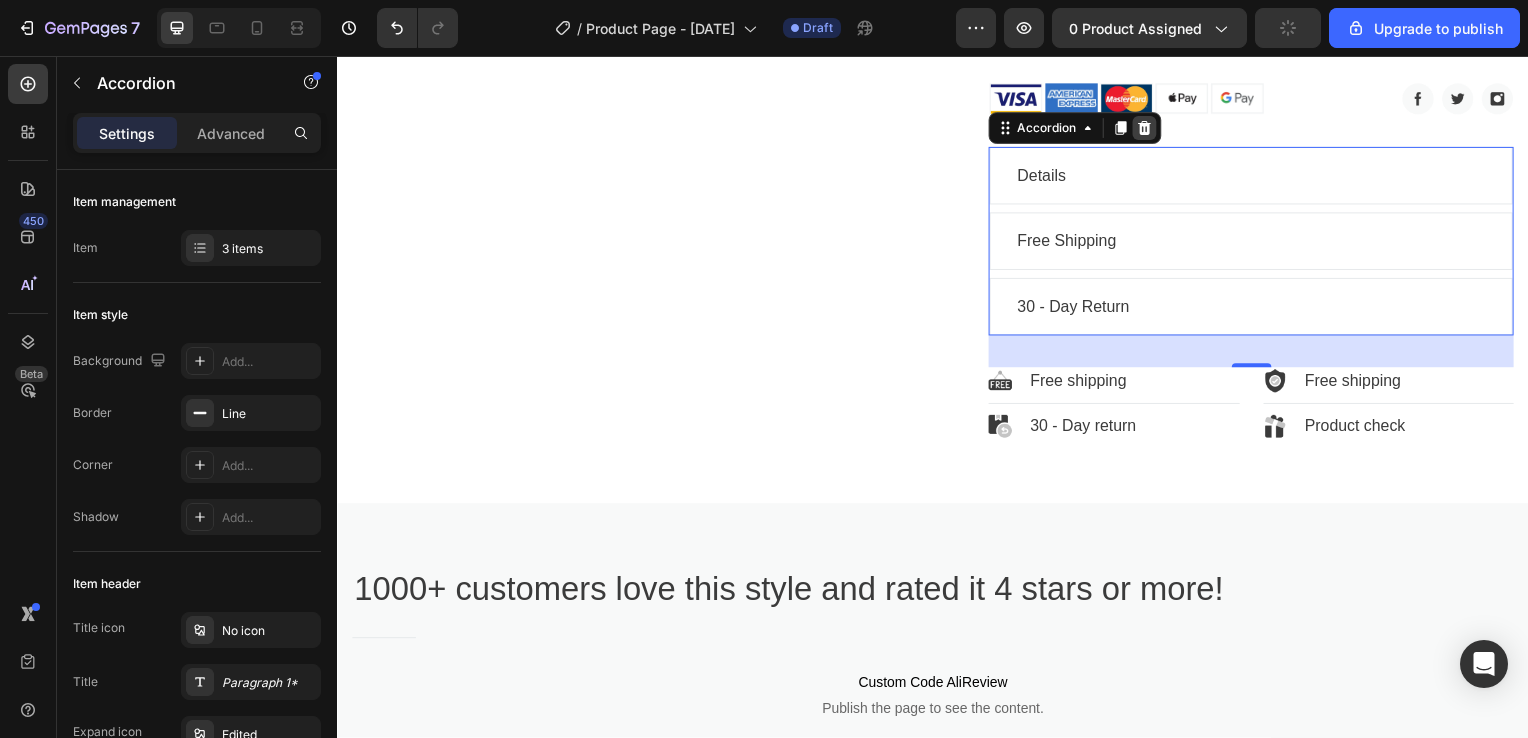 click 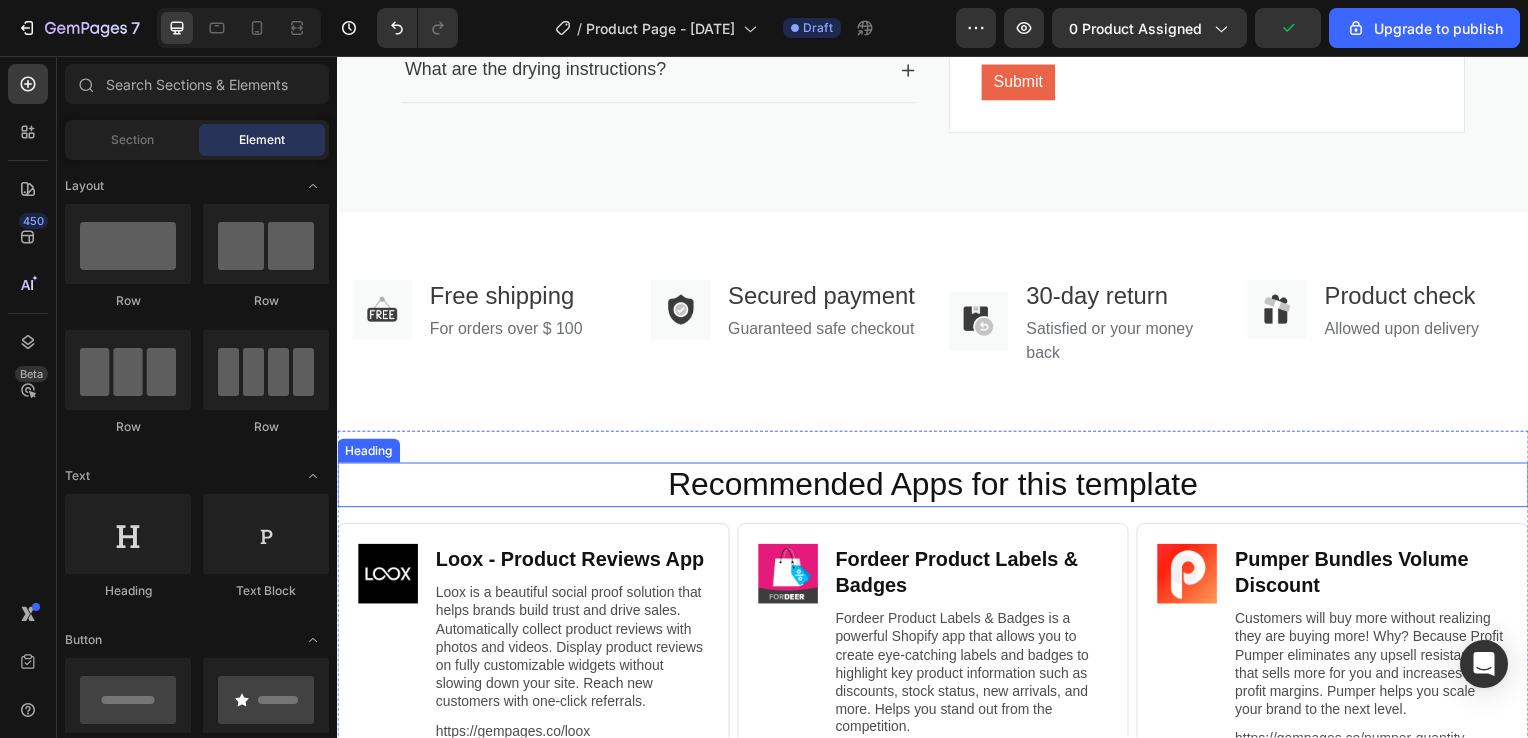 scroll, scrollTop: 2820, scrollLeft: 0, axis: vertical 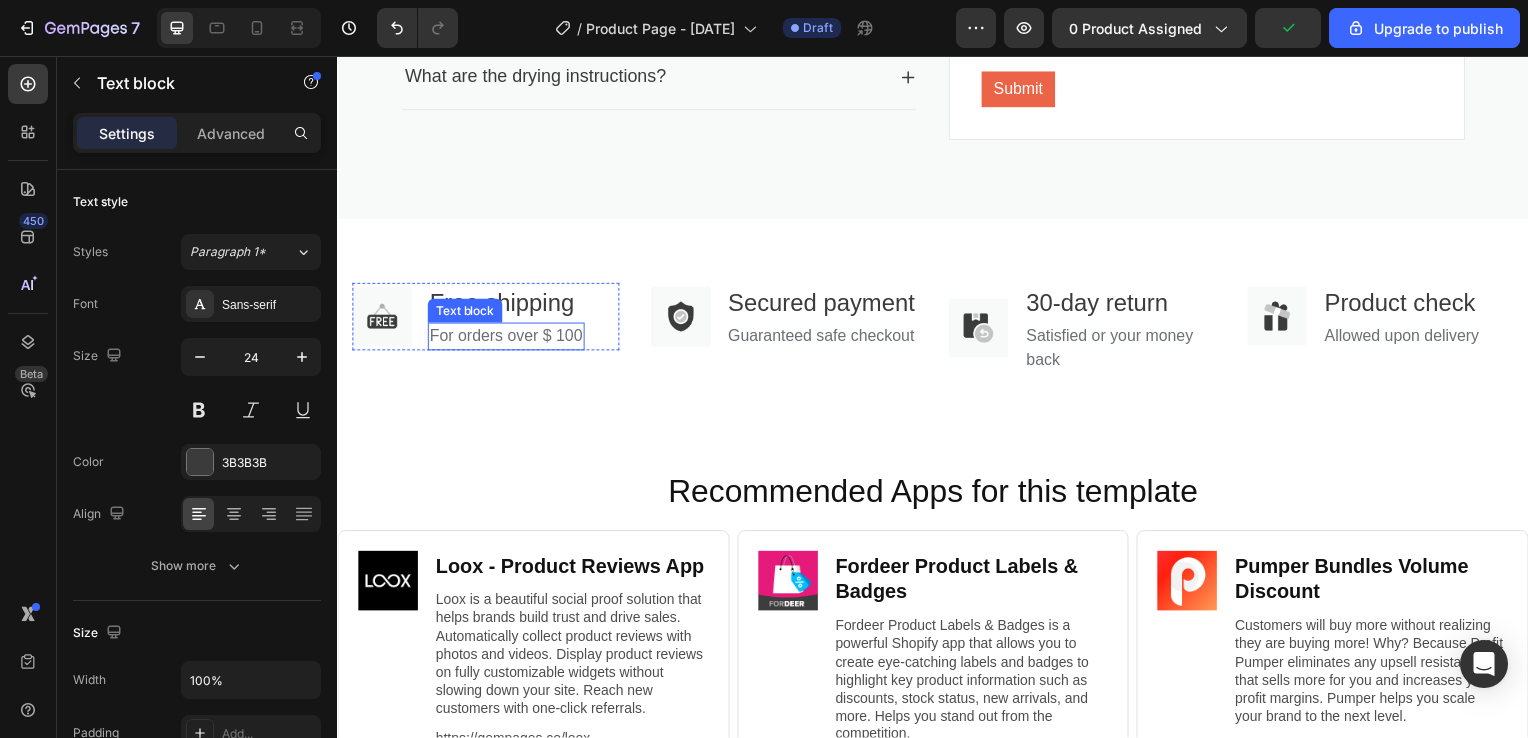 click on "Free shipping" at bounding box center (507, 305) 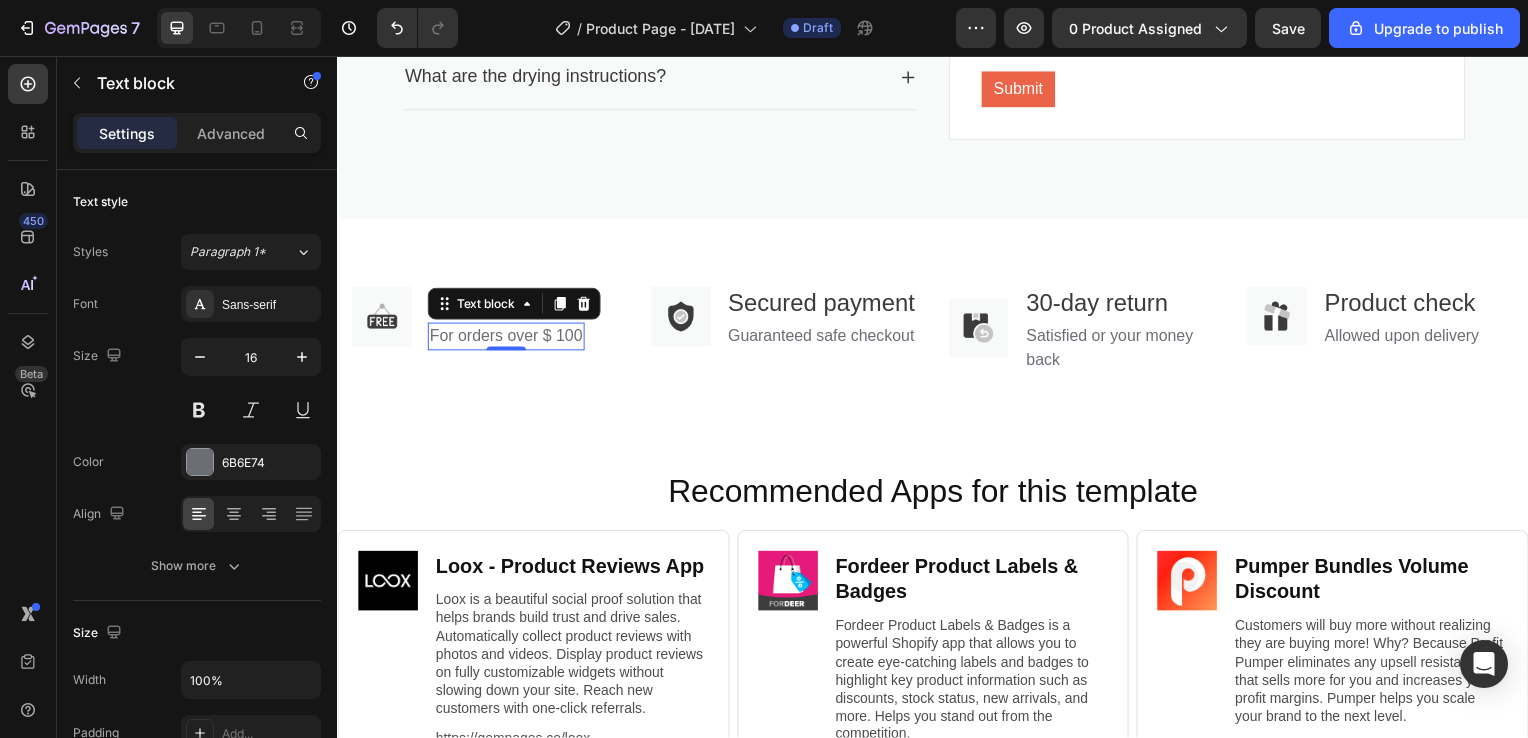 click on "For orders over $ 100" at bounding box center [507, 339] 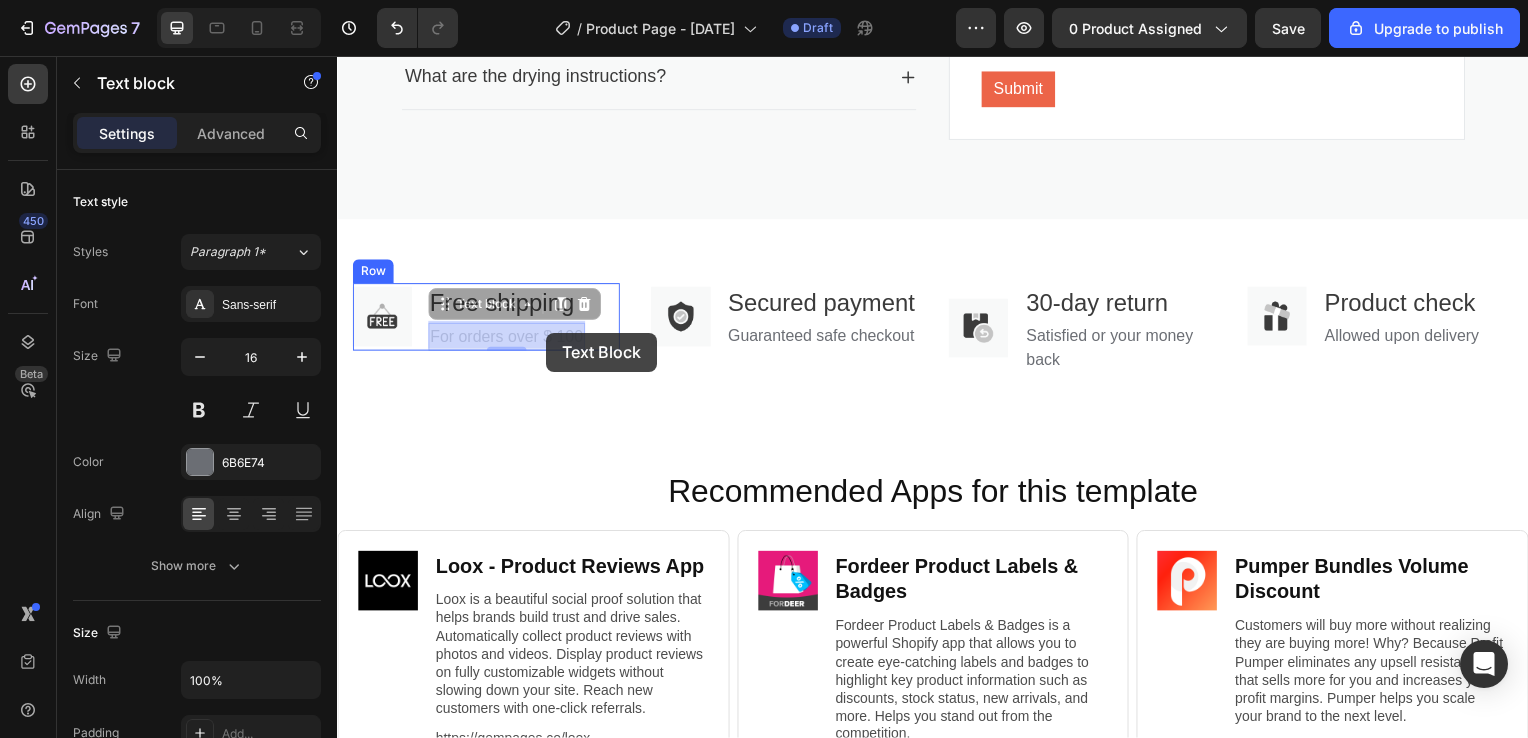 drag, startPoint x: 514, startPoint y: 331, endPoint x: 548, endPoint y: 335, distance: 34.234486 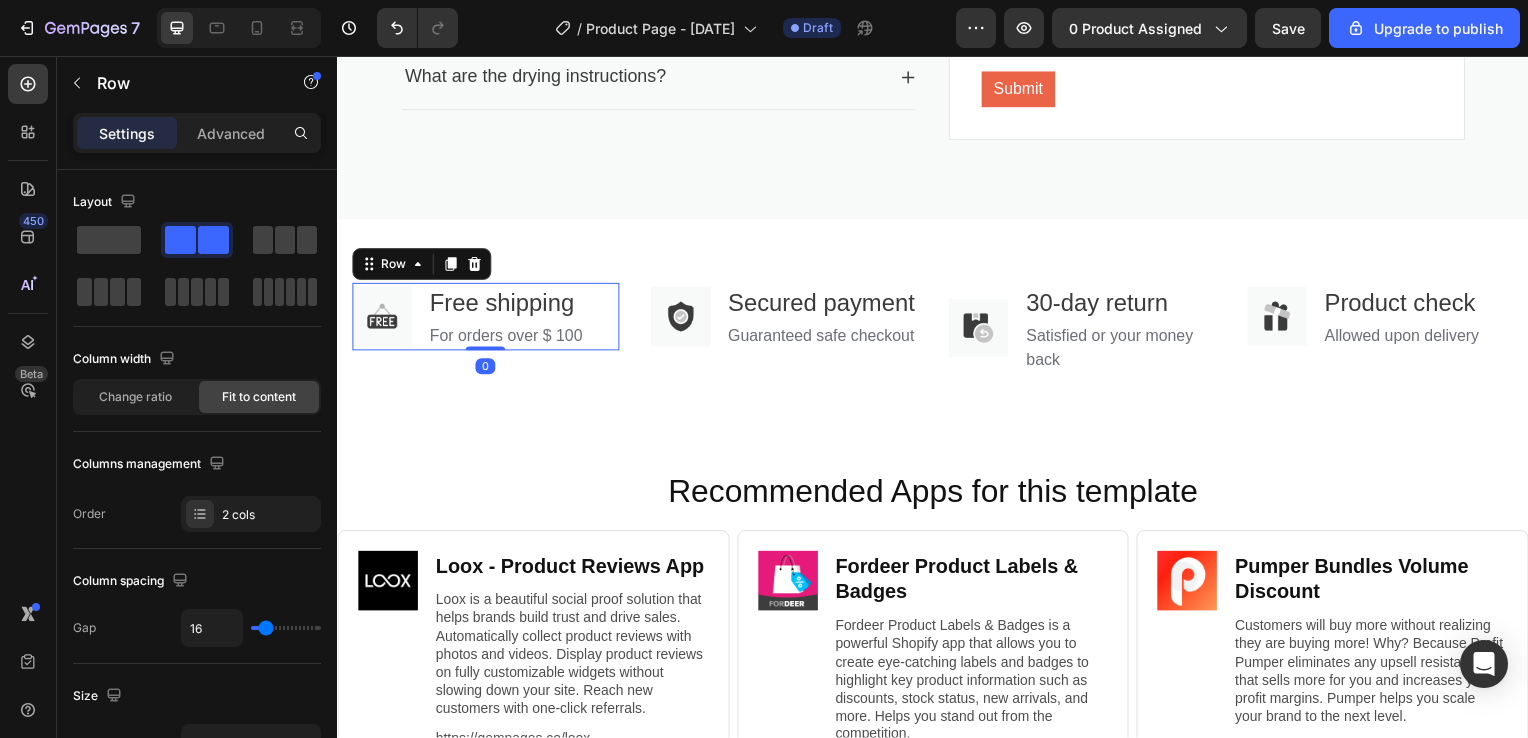 click on "Image Free shipping Text block For orders over $ 100 Text block Row   0" at bounding box center [486, 319] 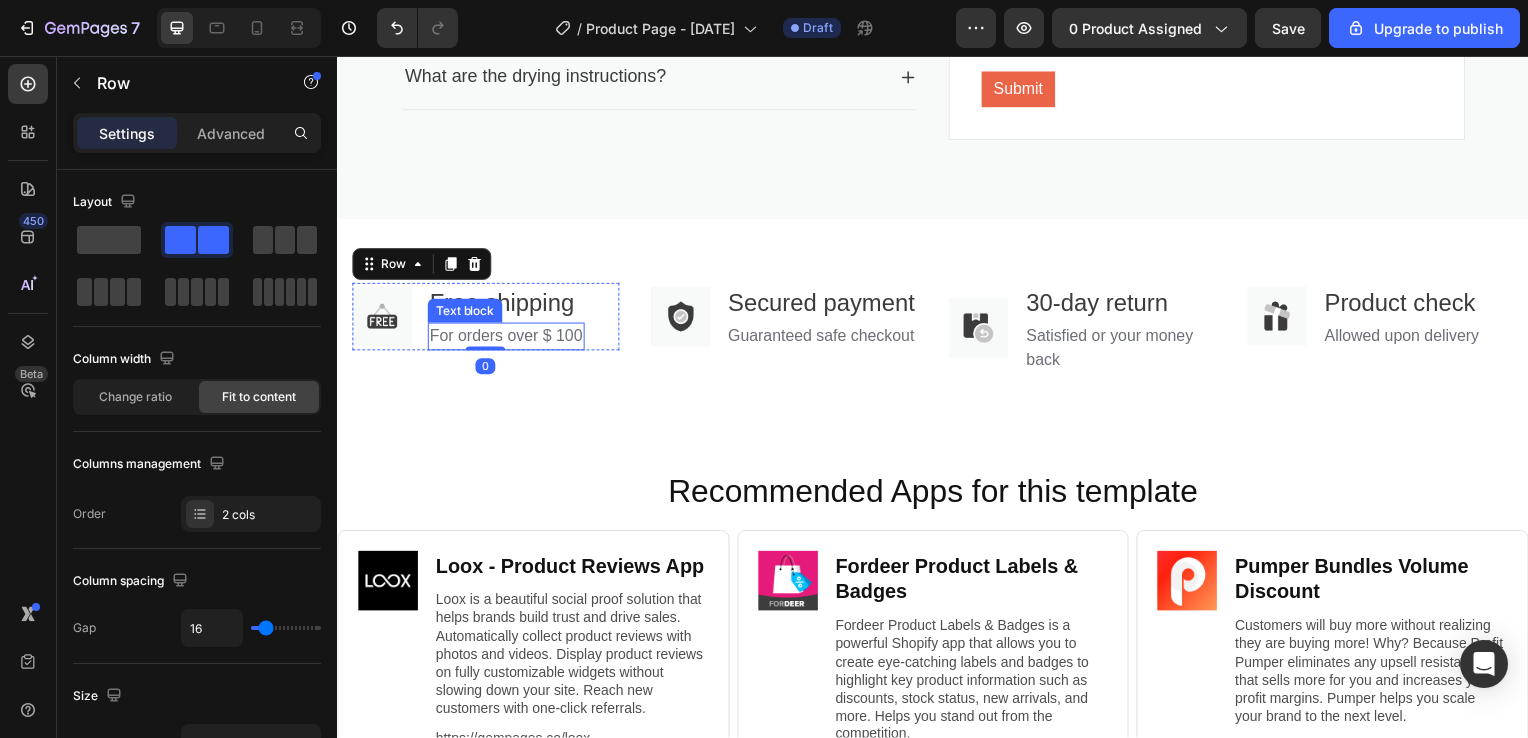 click on "For orders over $ 100" at bounding box center (507, 339) 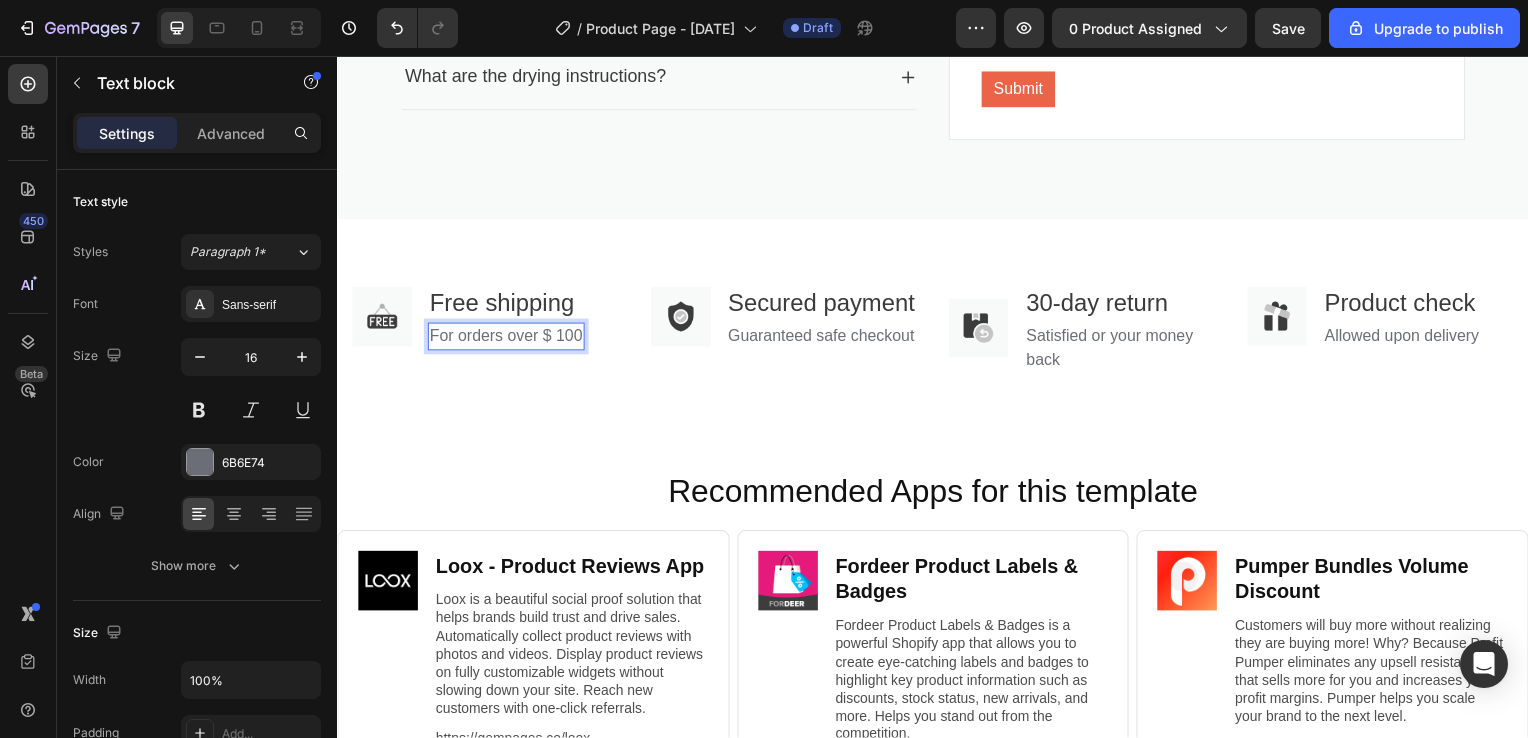 click on "For orders over $ 100" at bounding box center (507, 339) 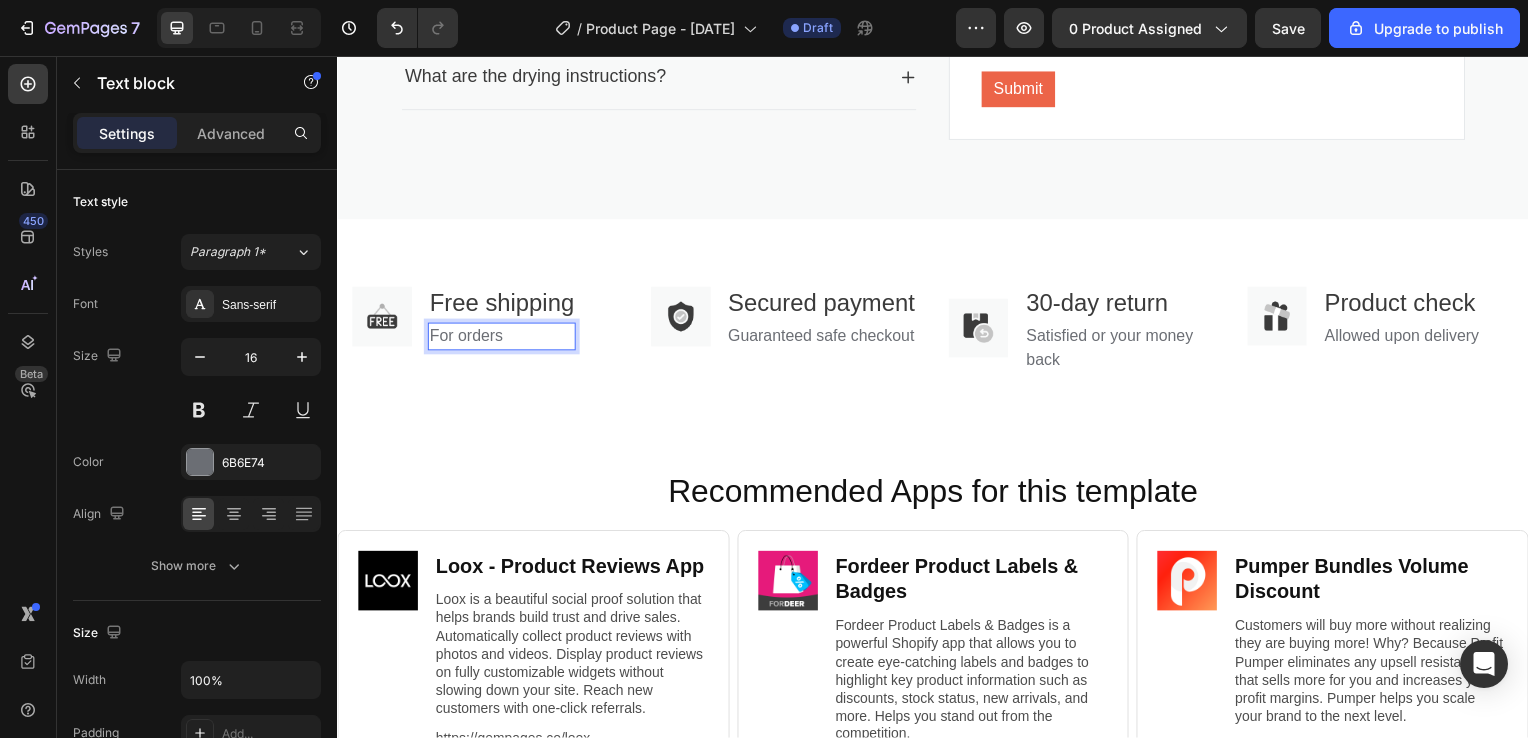 click on "Image Free shipping Text block For orders  Text block   0 Row Image Secured payment Text block Guaranteed safe checkout Text block Row Image 30-day return Text block Satisfied or your money back Text block Row Image Product check Text block Allowed upon delivery Text block Row Row Section 5" at bounding box center (937, 331) 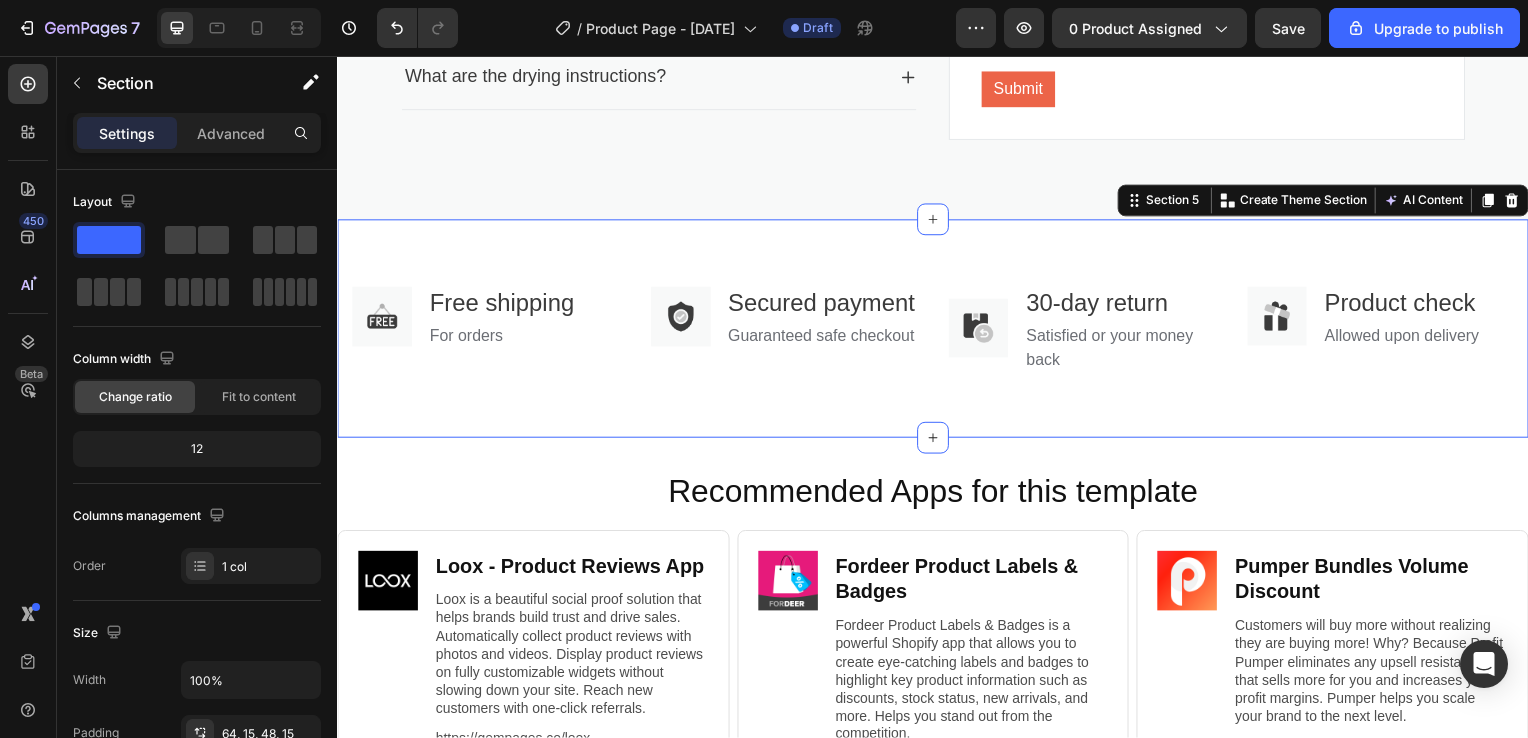 scroll, scrollTop: 2808, scrollLeft: 0, axis: vertical 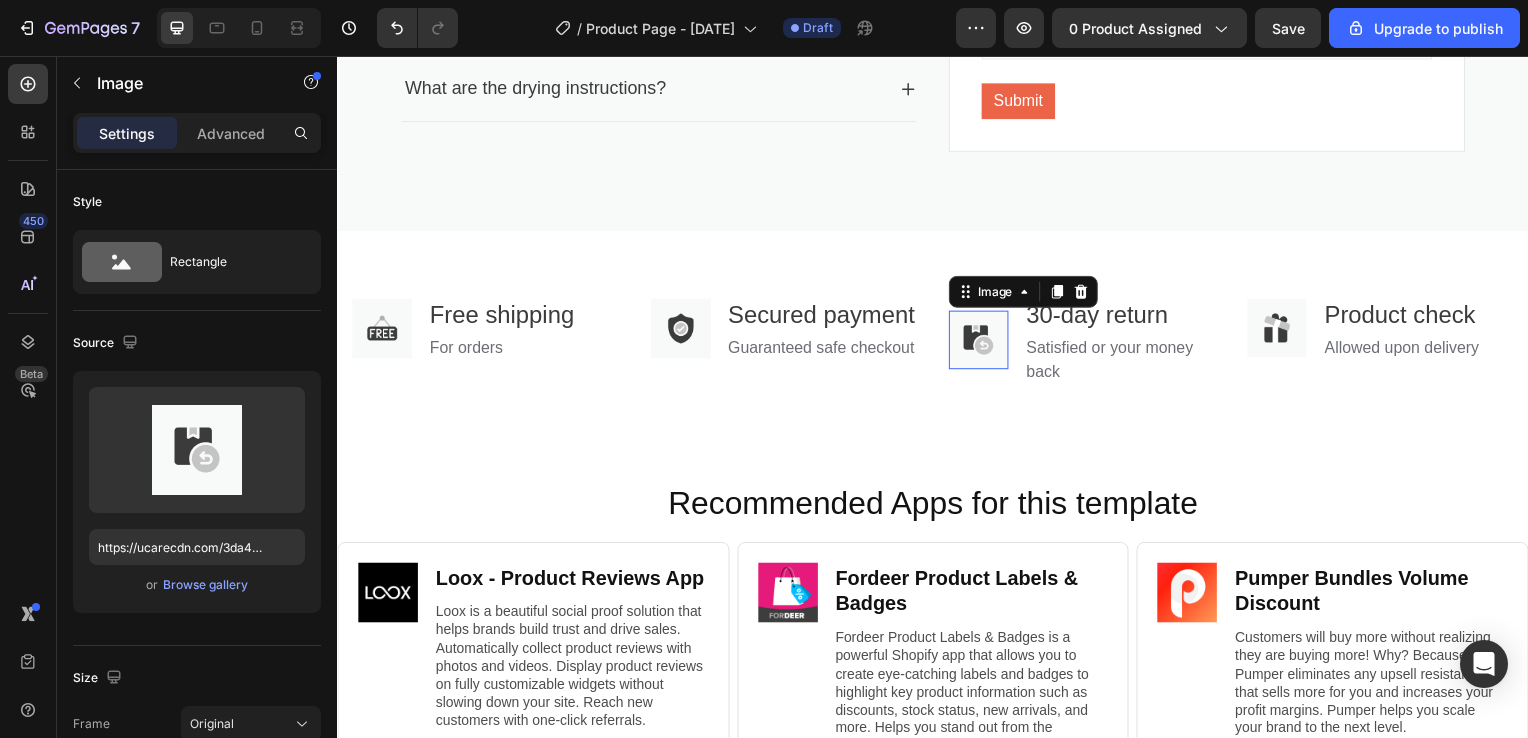 click on "Image   0" at bounding box center [983, 342] 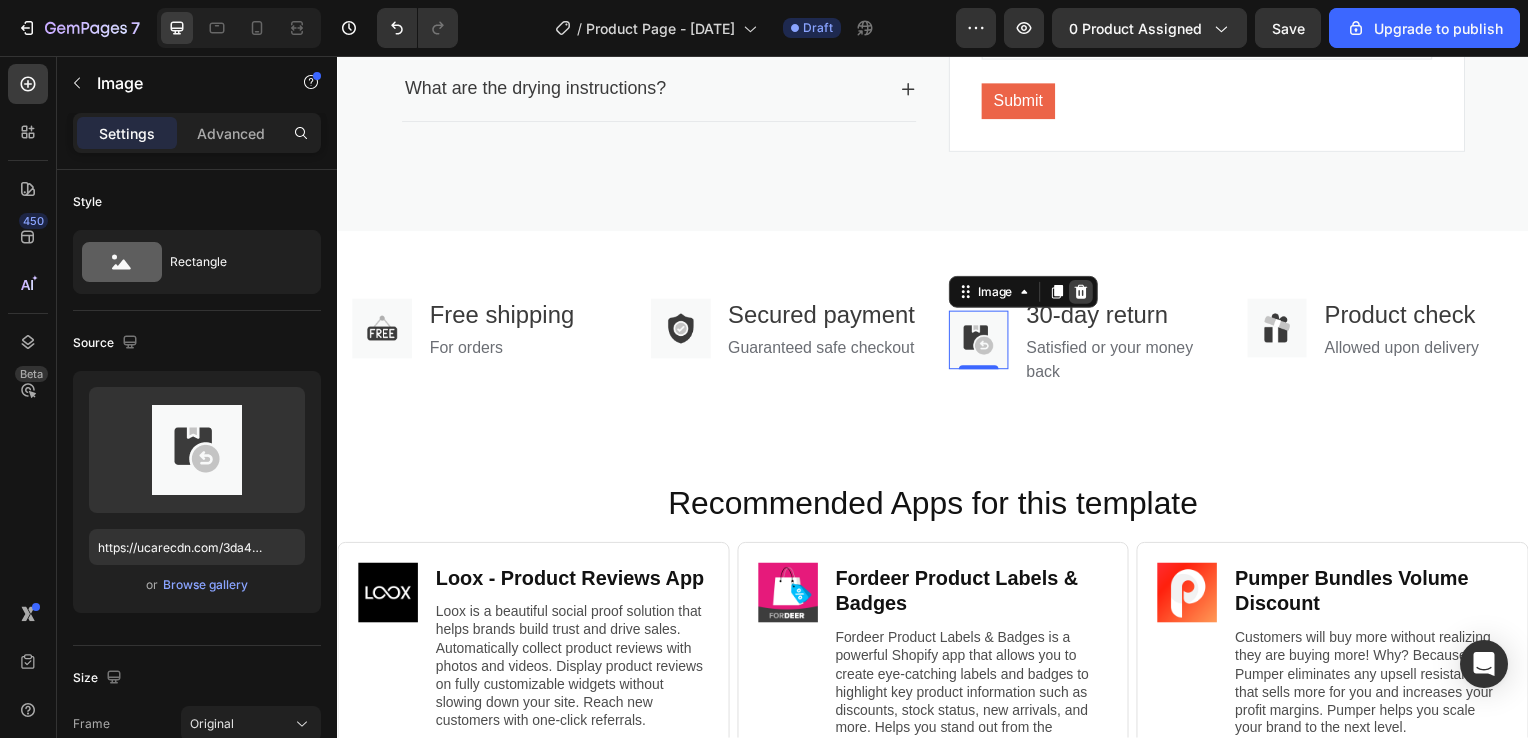 click 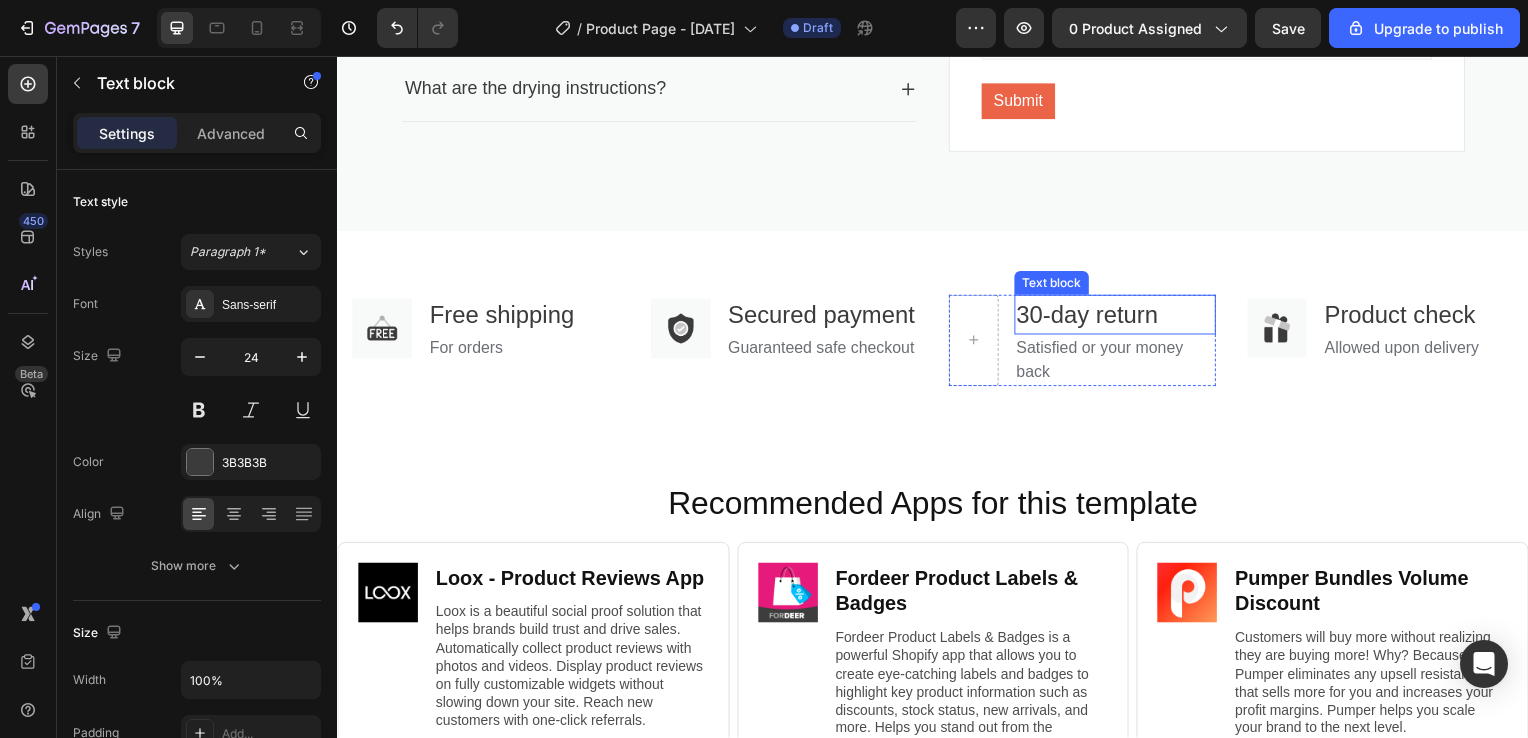 click on "30-day return" at bounding box center (1120, 317) 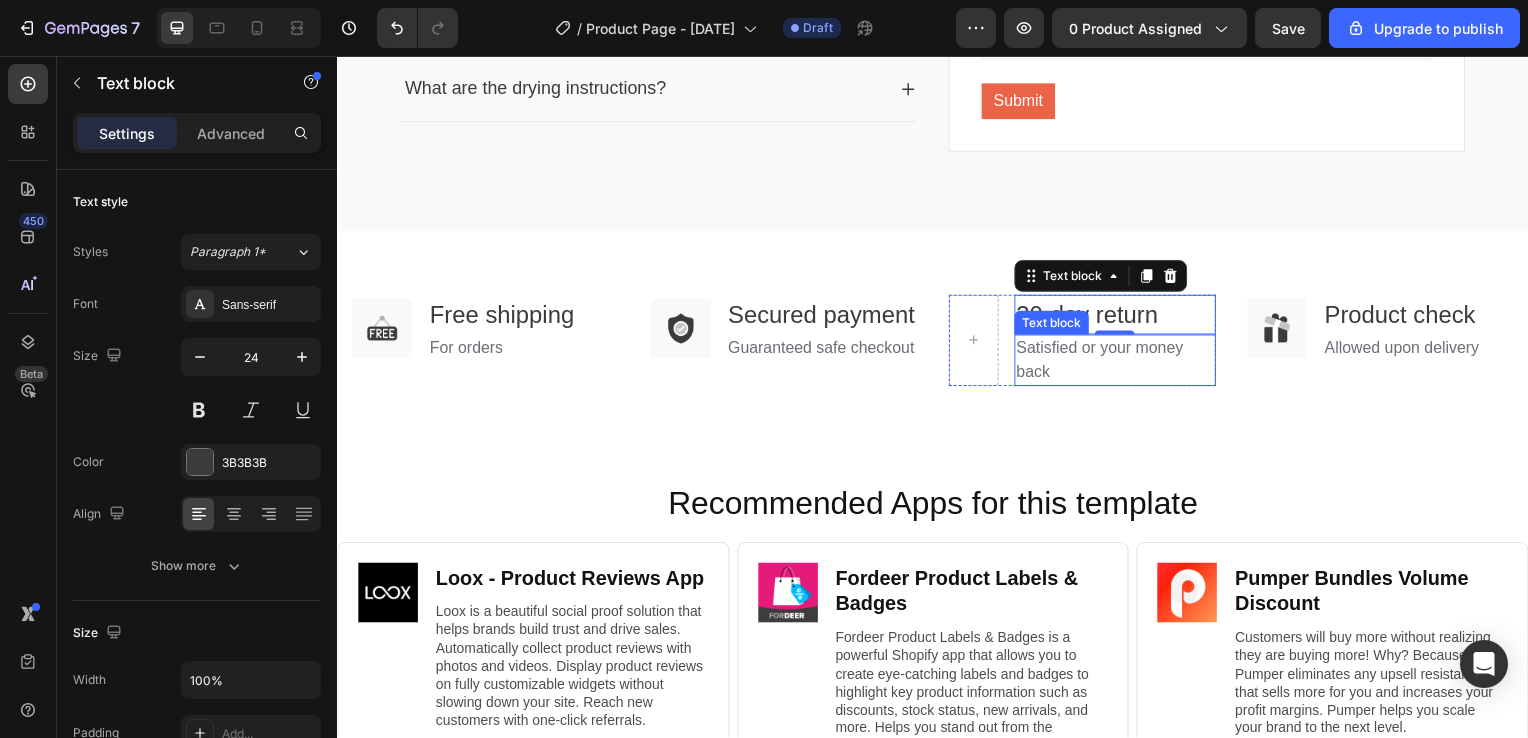 click on "Satisfied or your money back" at bounding box center [1120, 363] 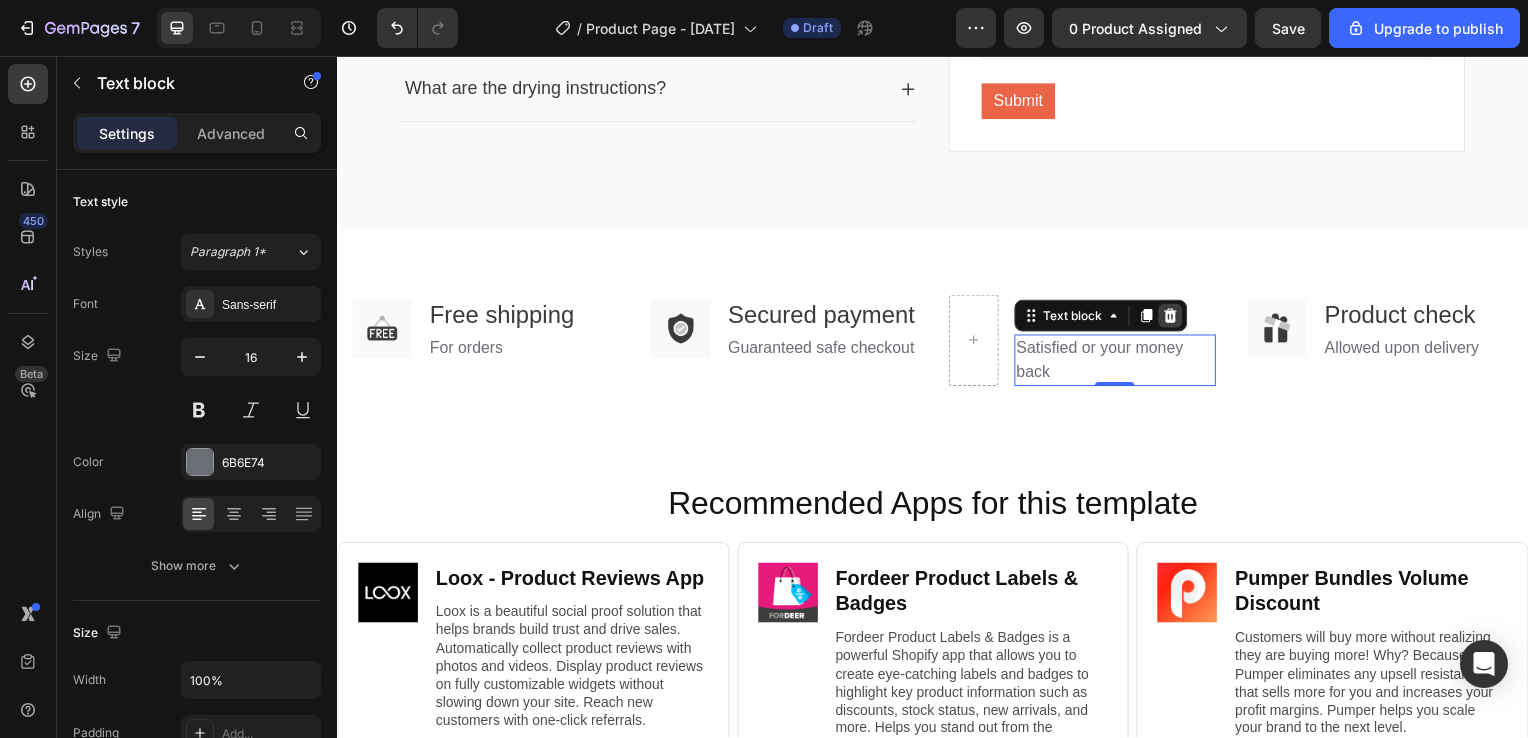 click 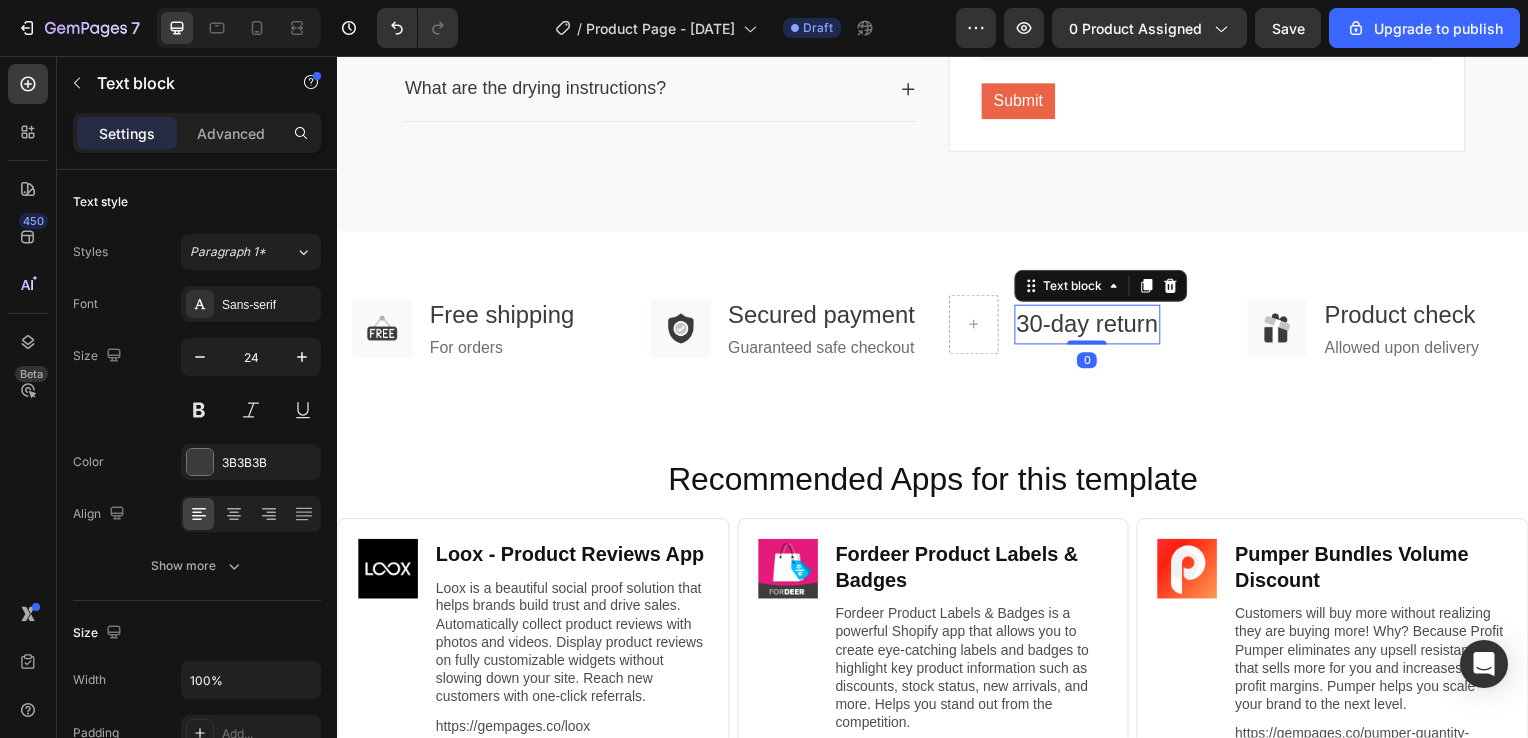 click on "30-day return" at bounding box center [1092, 327] 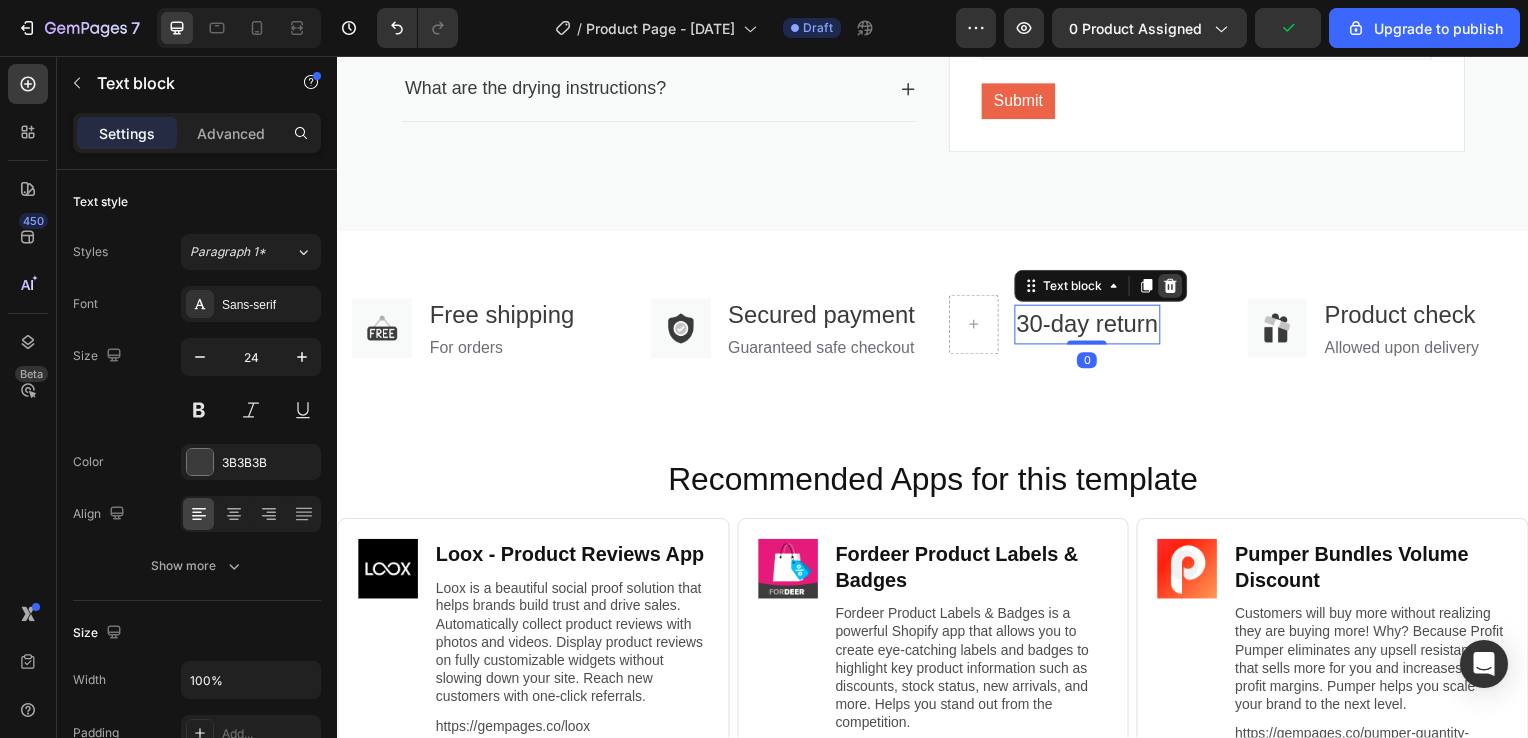 click at bounding box center (1176, 288) 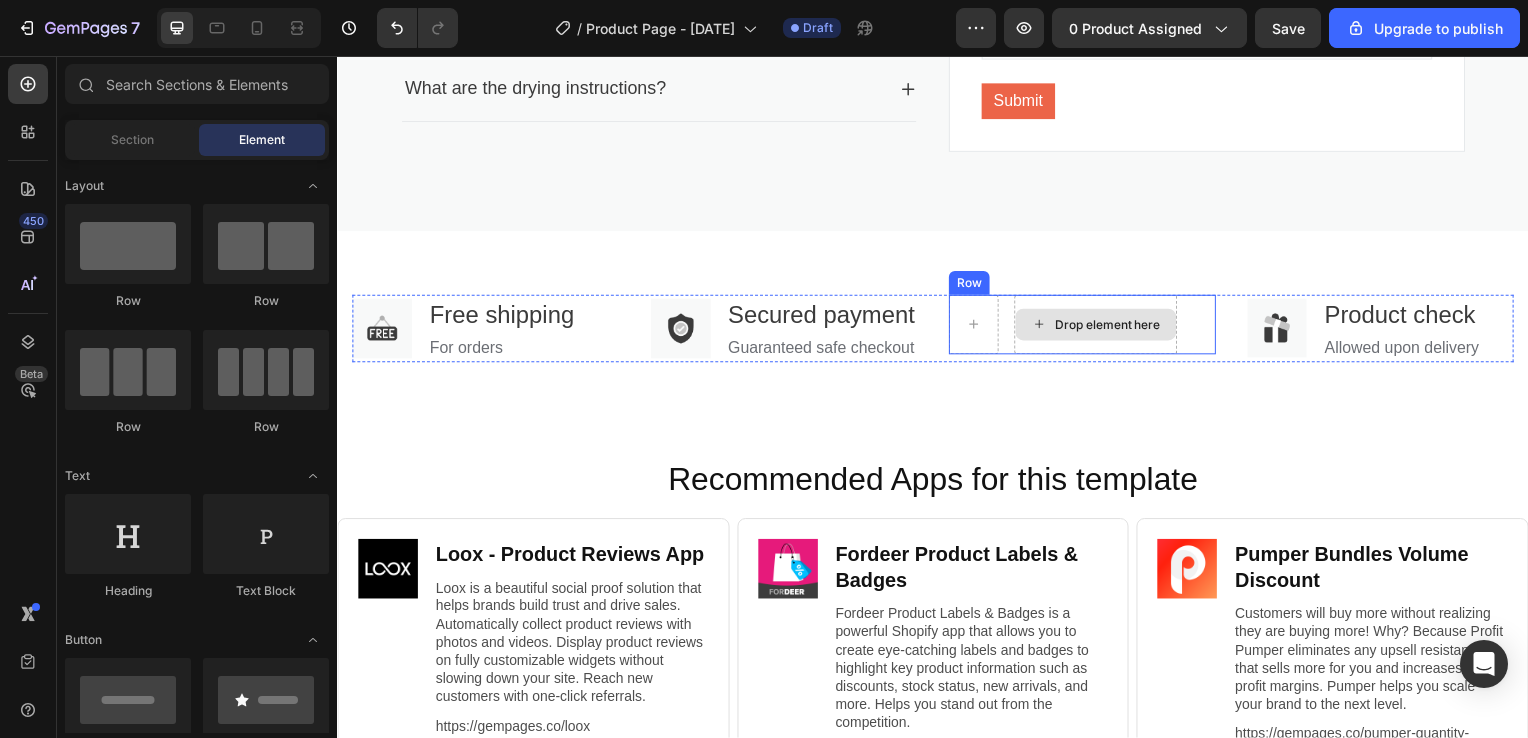 click on "Drop element here" at bounding box center (1101, 327) 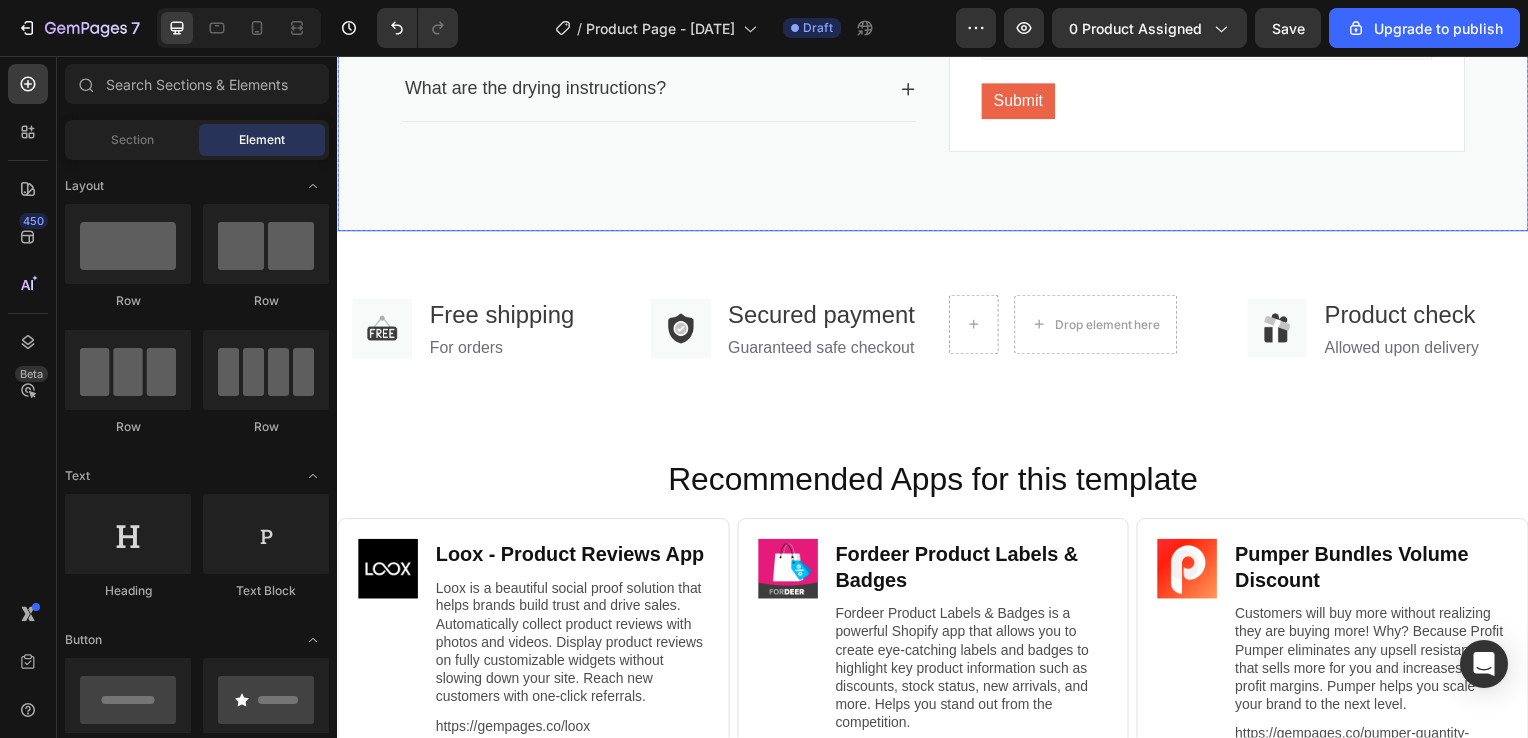 click on "Frequently Asked Questions Heading Title Line Is this sweater fitted or more relaxed? Will you be restocking the camel in xs anytime soon? What is the length of the medium? What are the drying instructions? What are the drying instructions? Accordion Image (808) [PHONE] Text block Row Contact our hotline to have your questions answered immediately Text block Tell us your question Text block Email Text block Email Field Tell me about... Text block Text Field Submit Submit Button Contact Form Row Row Row" at bounding box center (937, -63) 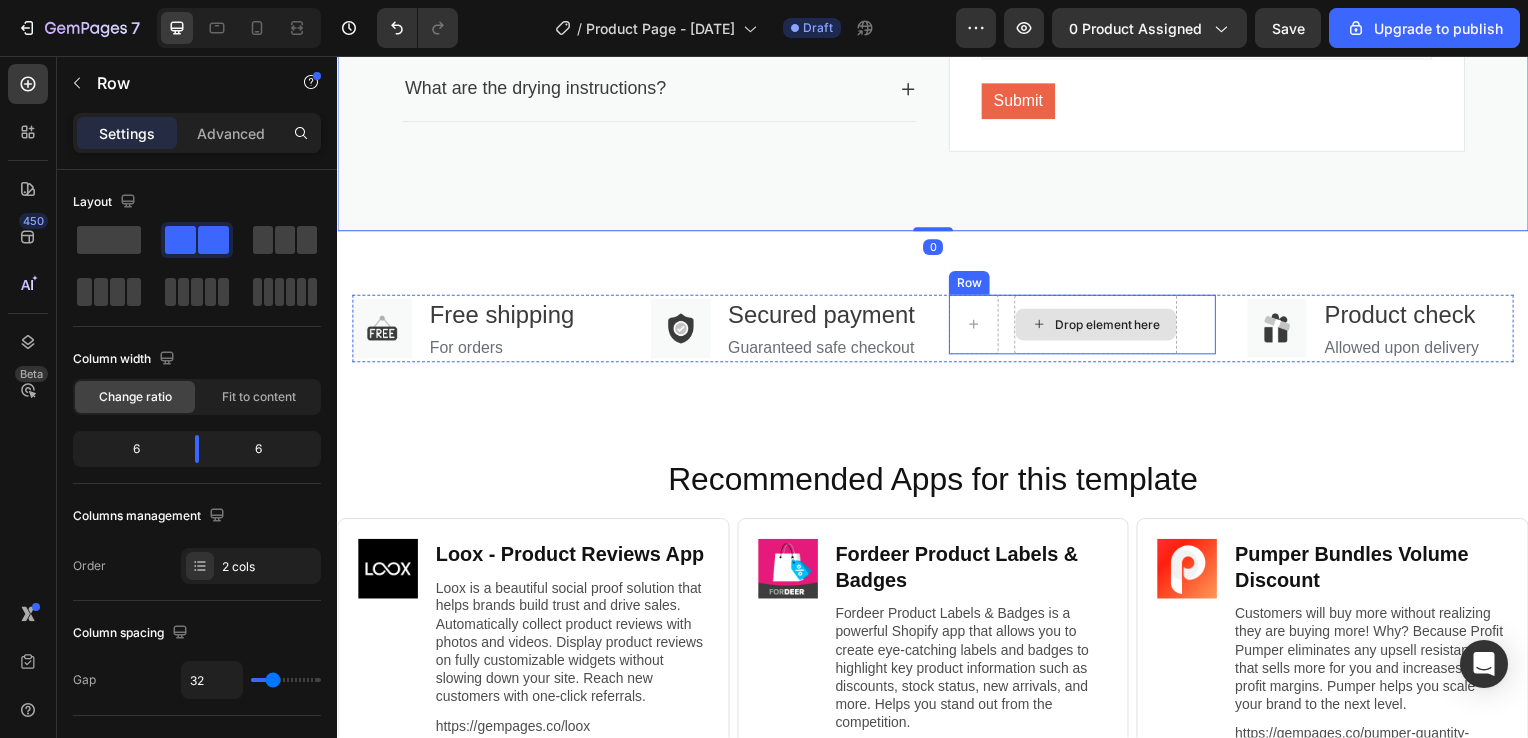 click on "Drop element here" at bounding box center [1101, 327] 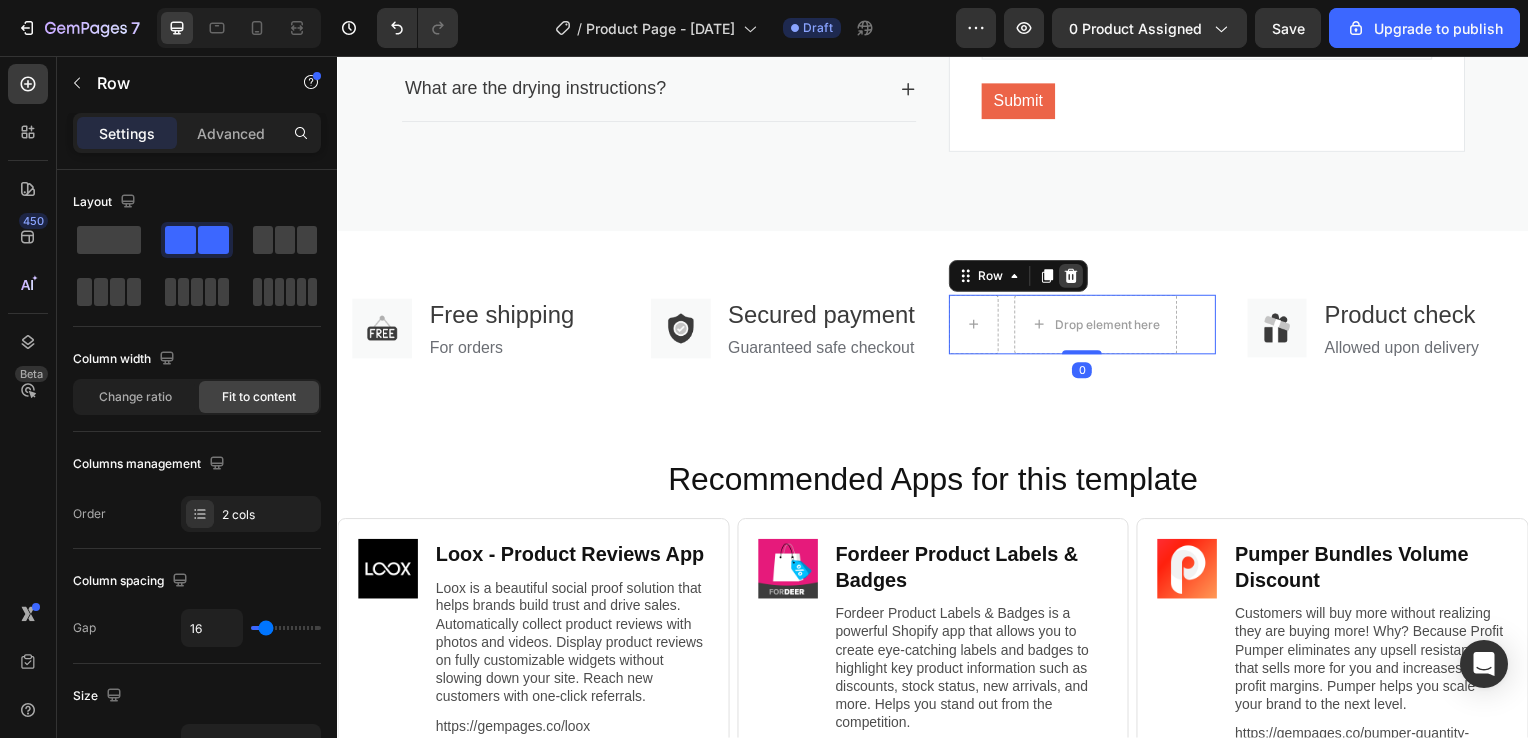 click 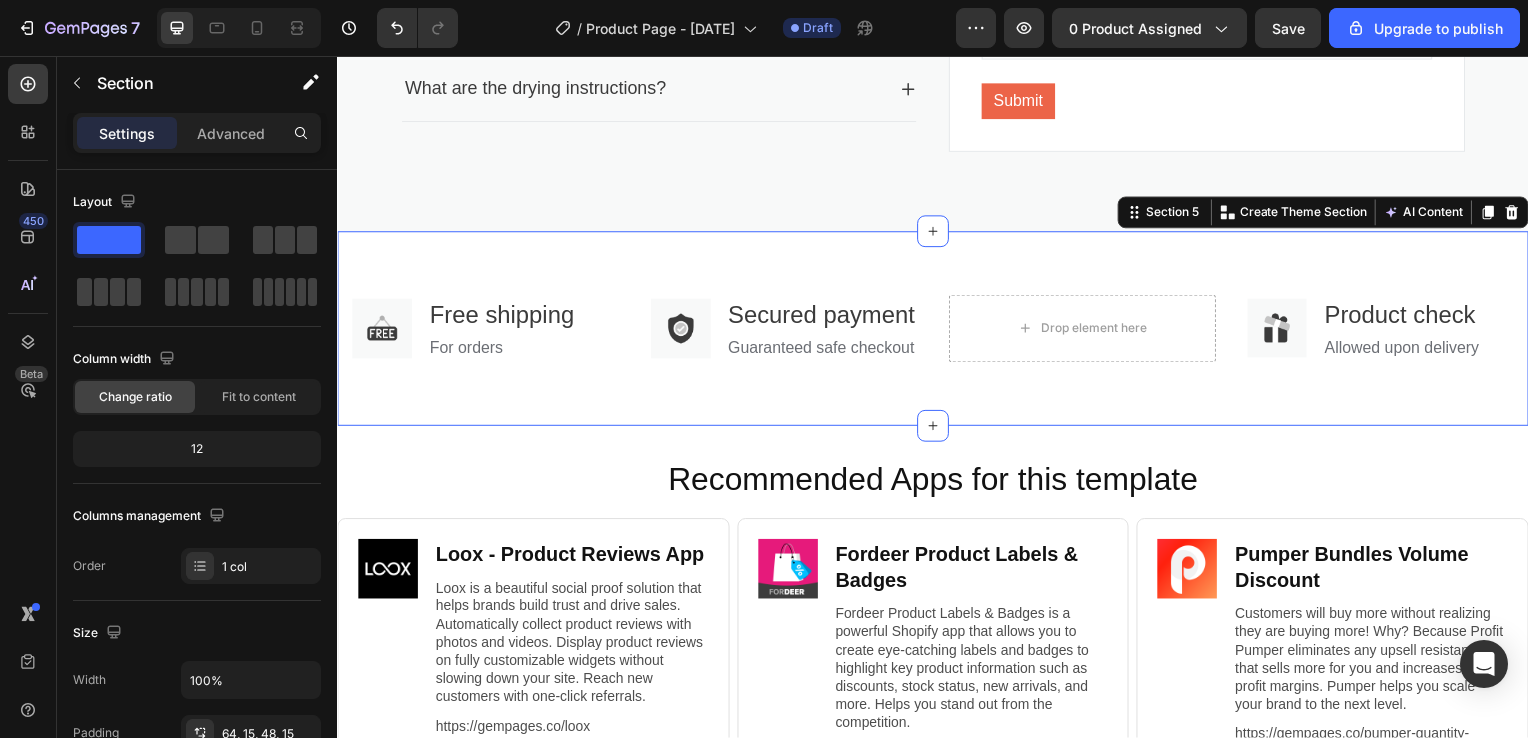 click on "Image Free shipping Text block For orders  Text block Row Image Secured payment Text block Guaranteed safe checkout Text block Row
Drop element here Image Product check Text block Allowed upon delivery Text block Row Row Section 5   You can create reusable sections Create Theme Section AI Content Write with GemAI What would you like to describe here? Tone and Voice Persuasive Product Show more Generate" at bounding box center [937, 331] 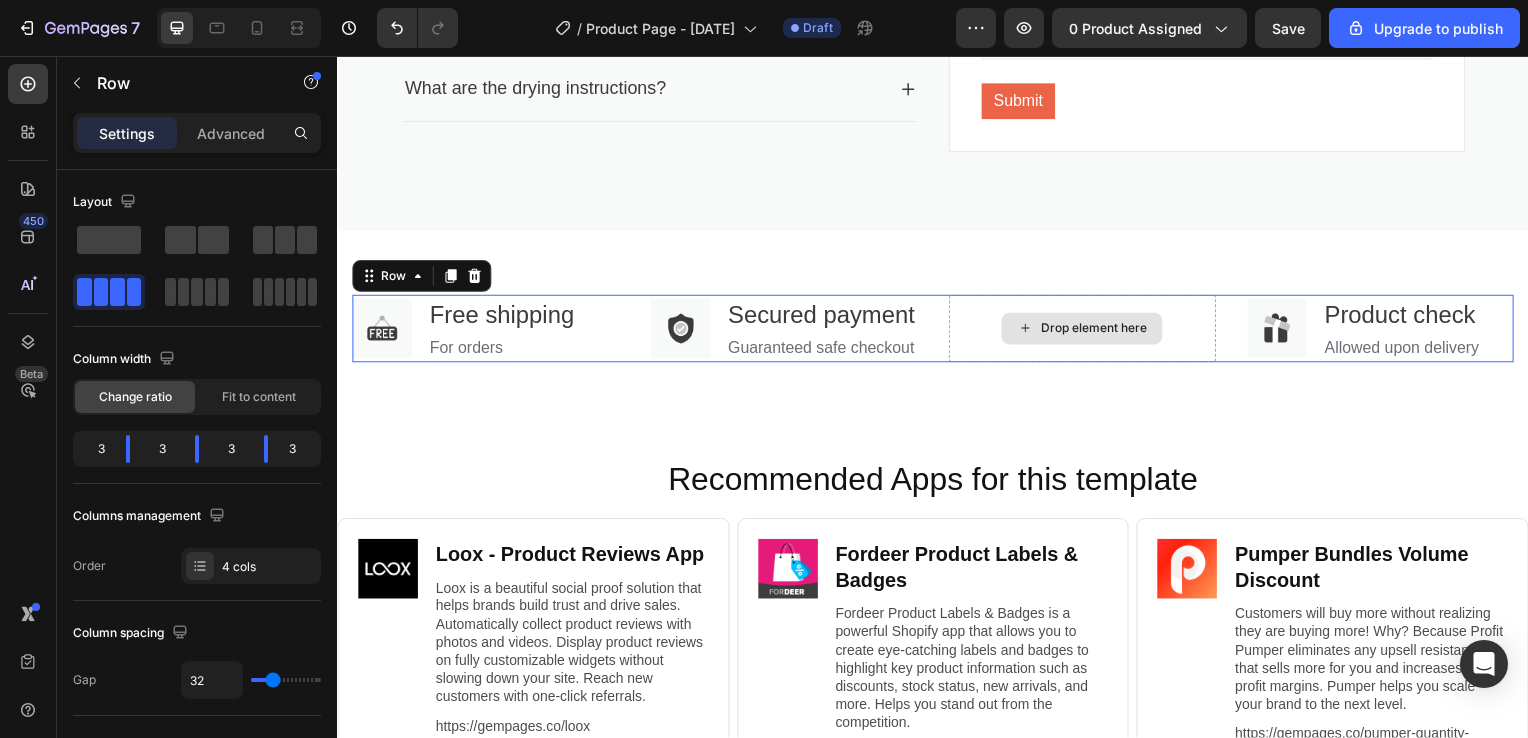 click on "Drop element here" at bounding box center (1087, 331) 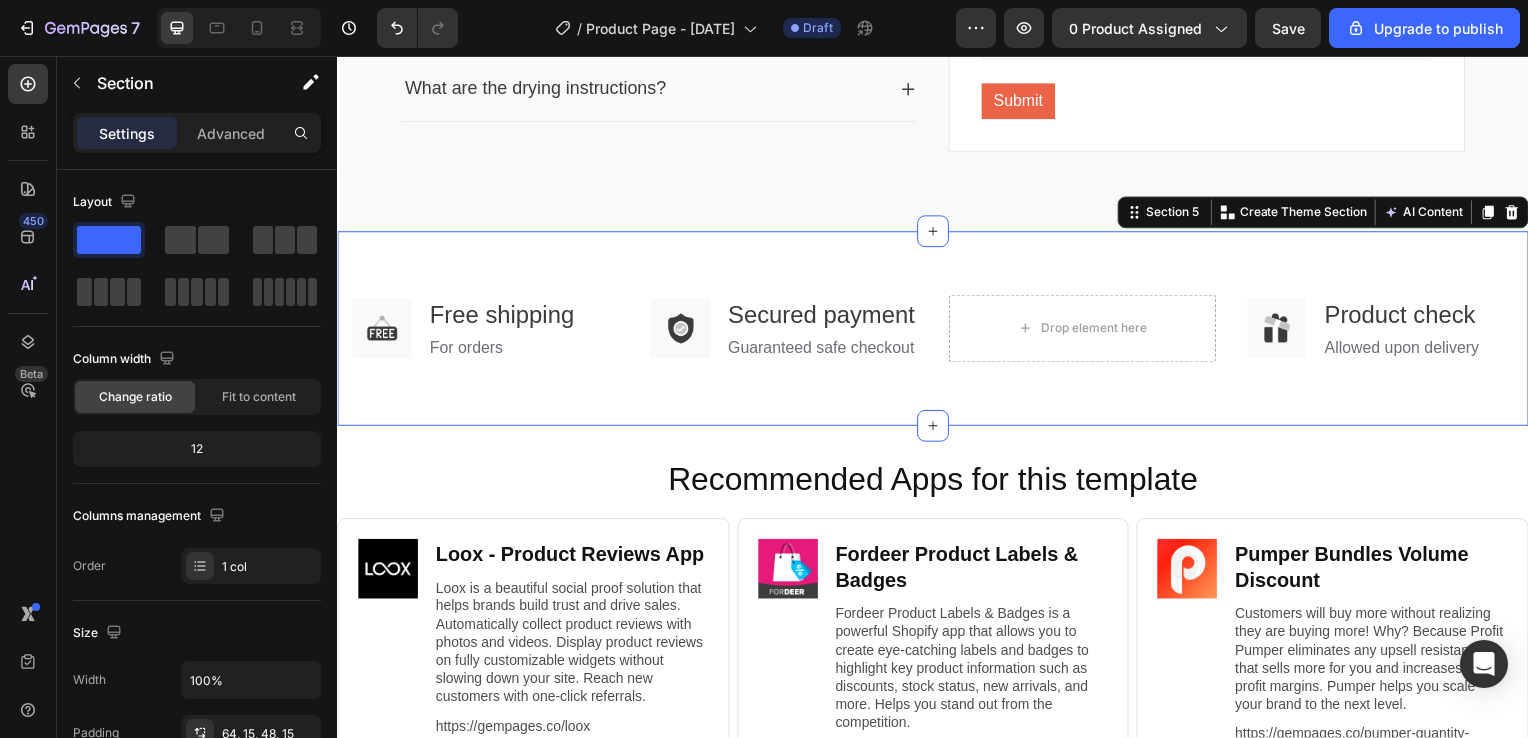 click on "Image Free shipping Text block For orders  Text block Row Image Secured payment Text block Guaranteed safe checkout Text block Row
Drop element here Image Product check Text block Allowed upon delivery Text block Row Row Section 5   You can create reusable sections Create Theme Section AI Content Write with GemAI What would you like to describe here? Tone and Voice Persuasive Product Show more Generate" at bounding box center [937, 331] 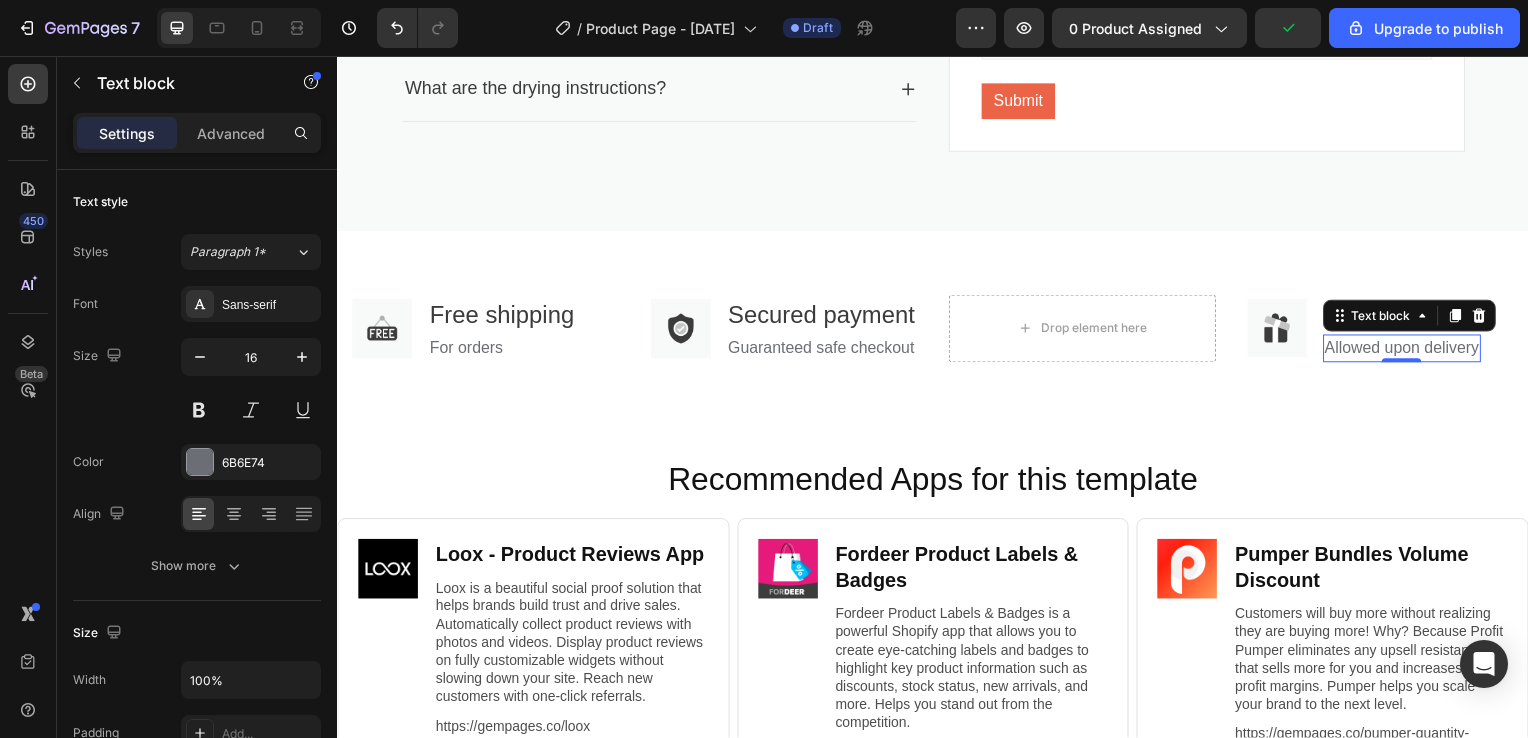 click on "Allowed upon delivery Text block   0" at bounding box center [1410, 351] 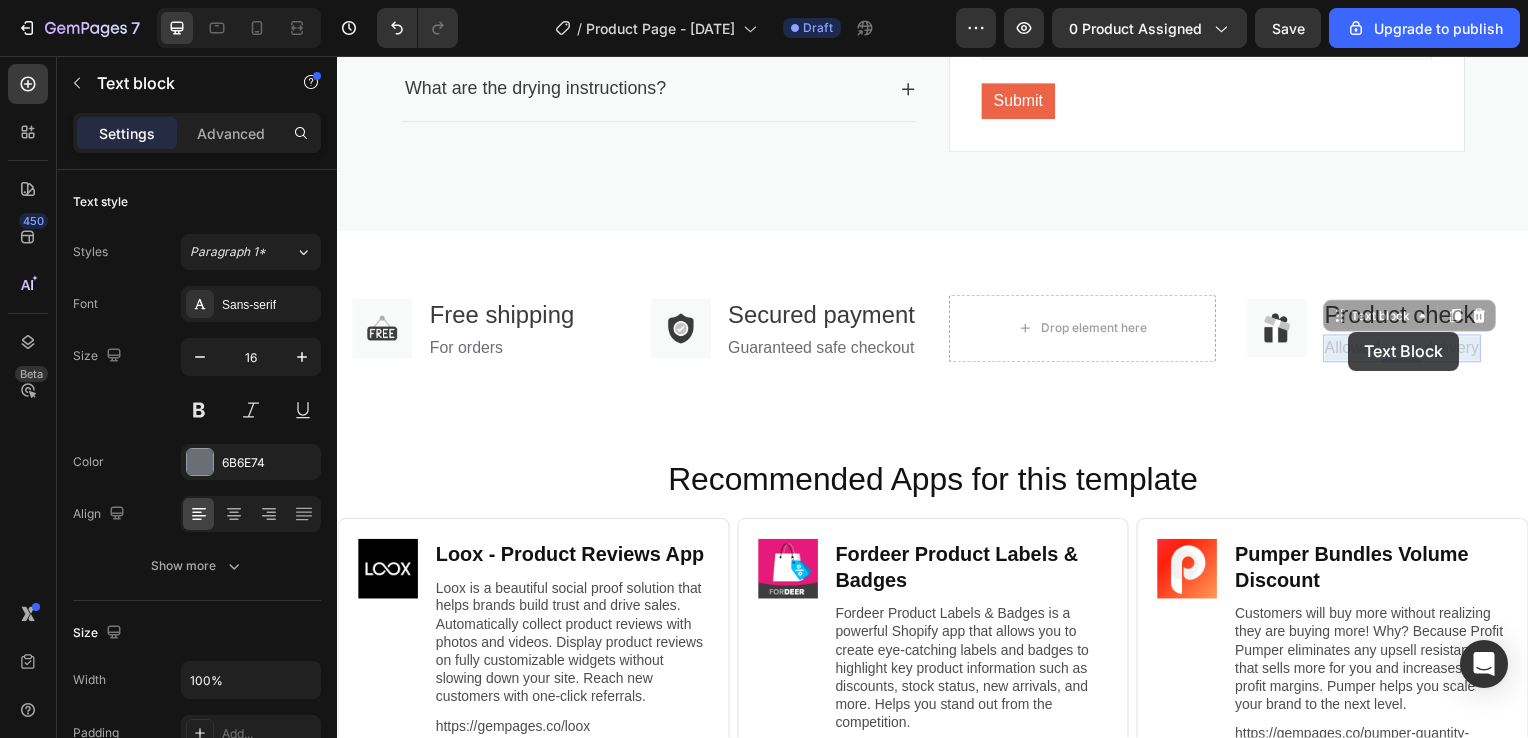 click on "Header Frequently Asked Questions Heading Title Line Is this sweater fitted or more relaxed? Will you be restocking the camel in xs anytime soon? What is the length of the medium? What are the drying instructions? What are the drying instructions? Accordion Image (808) [PHONE] Text block Row Contact our hotline to have your questions answered immediately Text block Tell us your question Text block Email Text block Email Field Tell me about... Text block Text Field Submit Submit Button Contact Form Row Row Row Section 4 Image Free shipping Text block For orders Text block Row Image Secured payment Text block Guaranteed safe checkout Text block Row Drop element here Image Product check Text block Allowed upon delivery Text block 0 Allowed upon delivery Text block 0 Row Row Section 5 Recommended Apps for this template Heading Image Loox - Product Reviews App Heading Text Block Row Row" at bounding box center (937, -789) 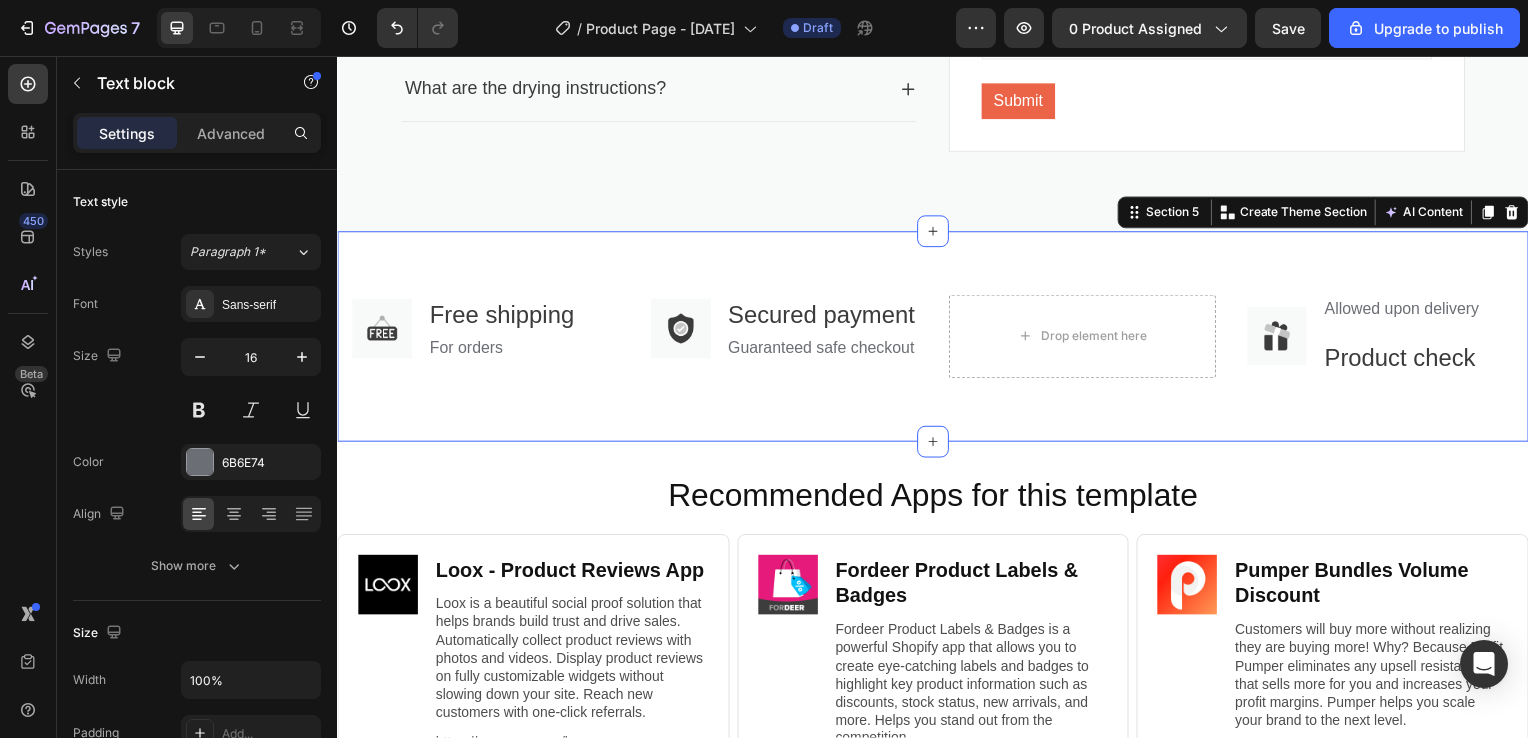 click on "Image Free shipping Text block For orders  Text block Row Image Secured payment Text block Guaranteed safe checkout Text block Row
Drop element here Image Allowed upon delivery Text block Product check Text block Row Row" at bounding box center (937, 347) 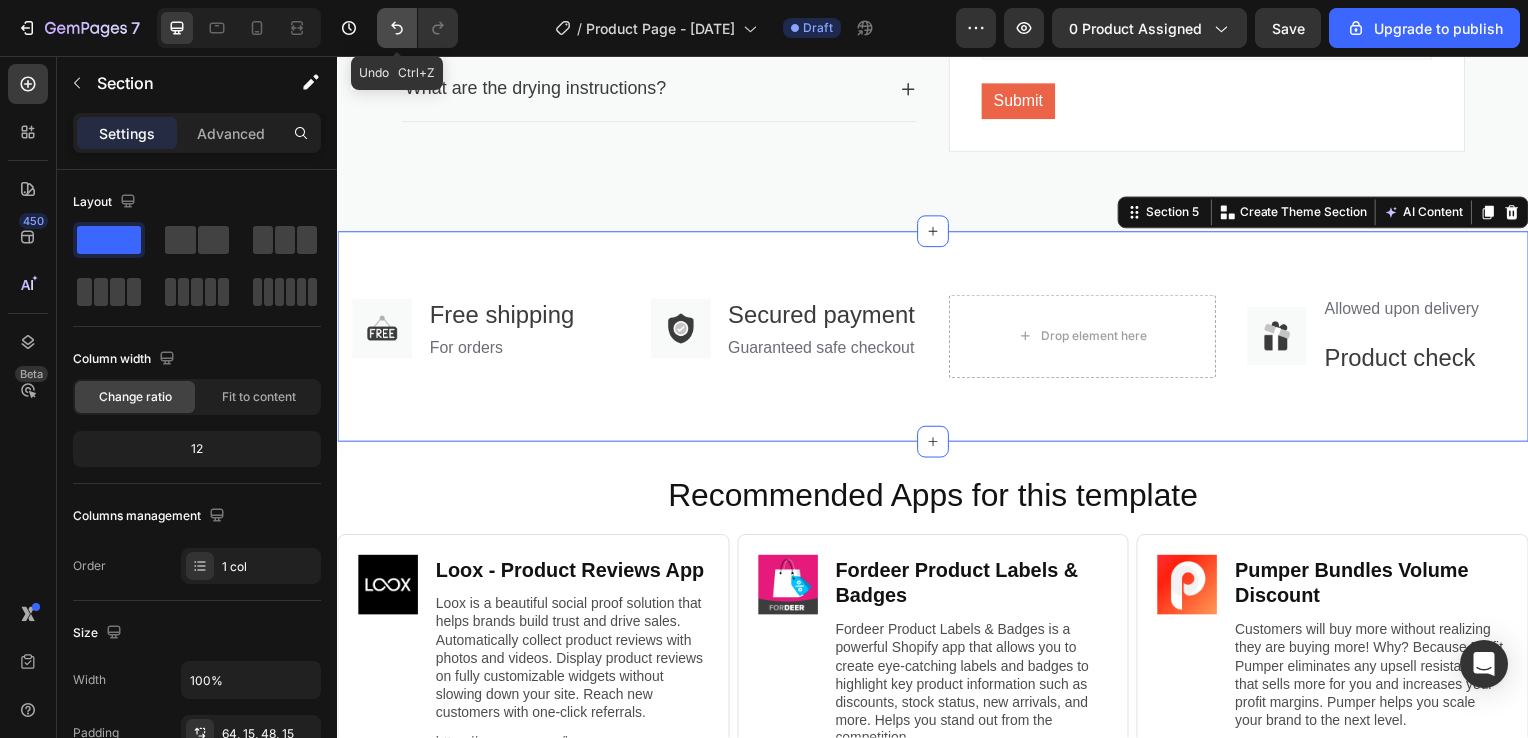 click 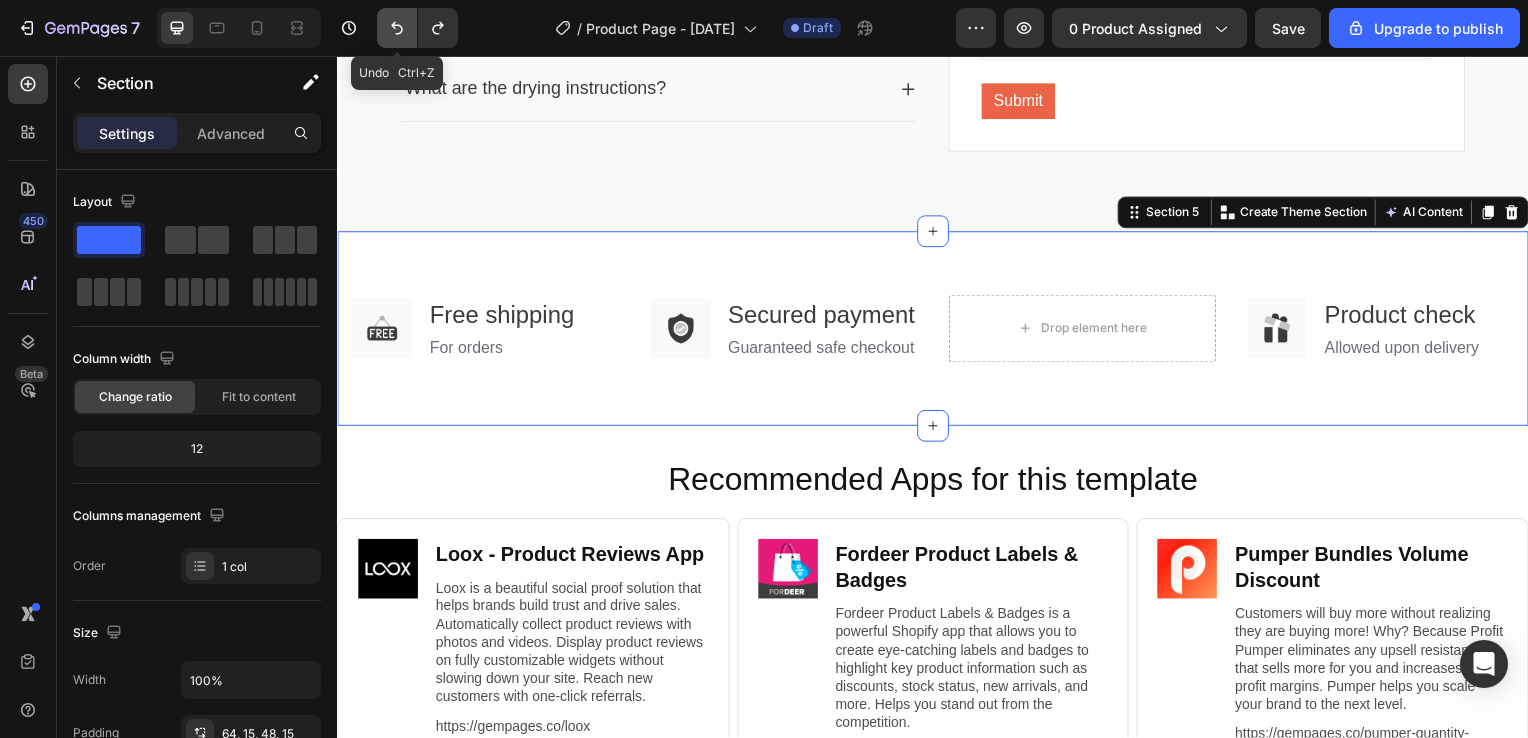 click 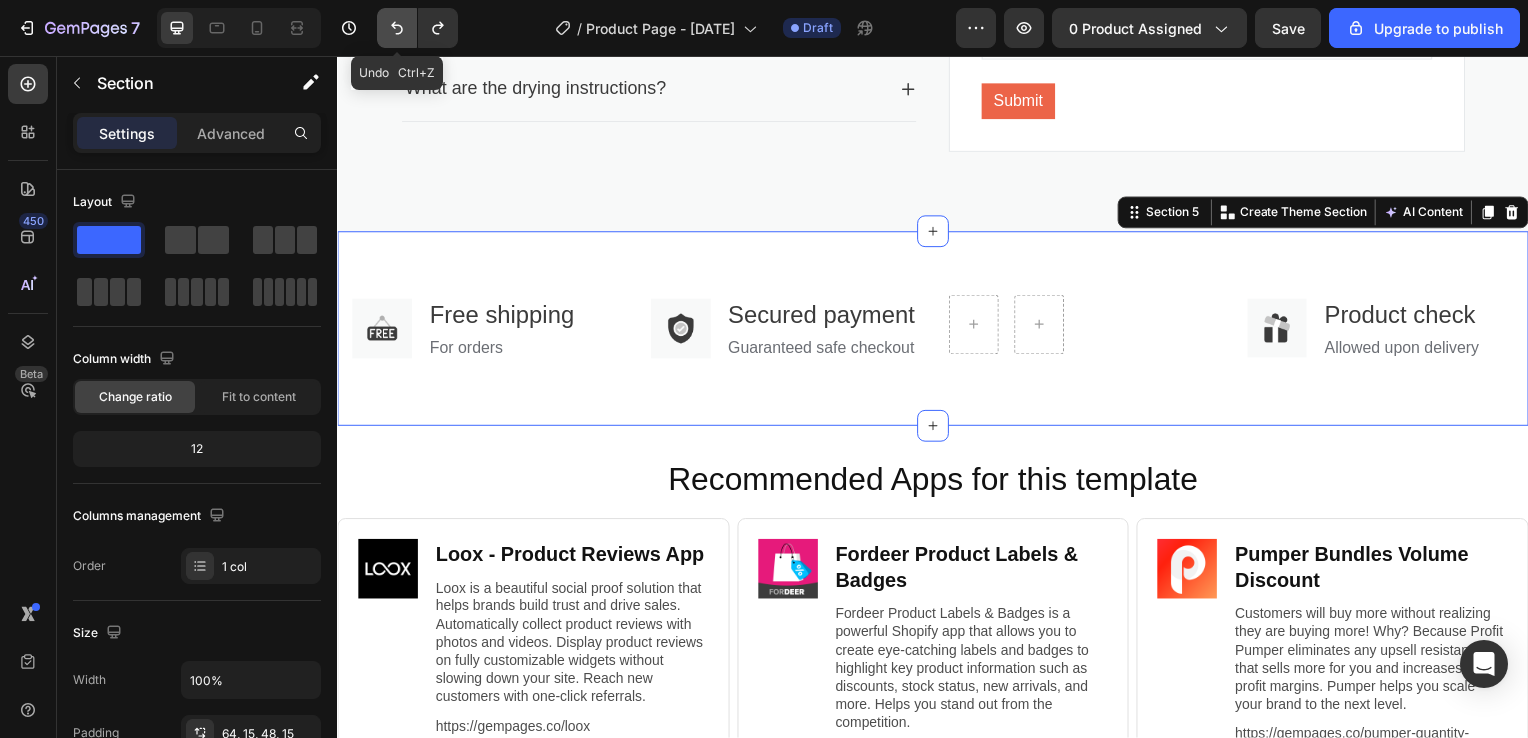 click 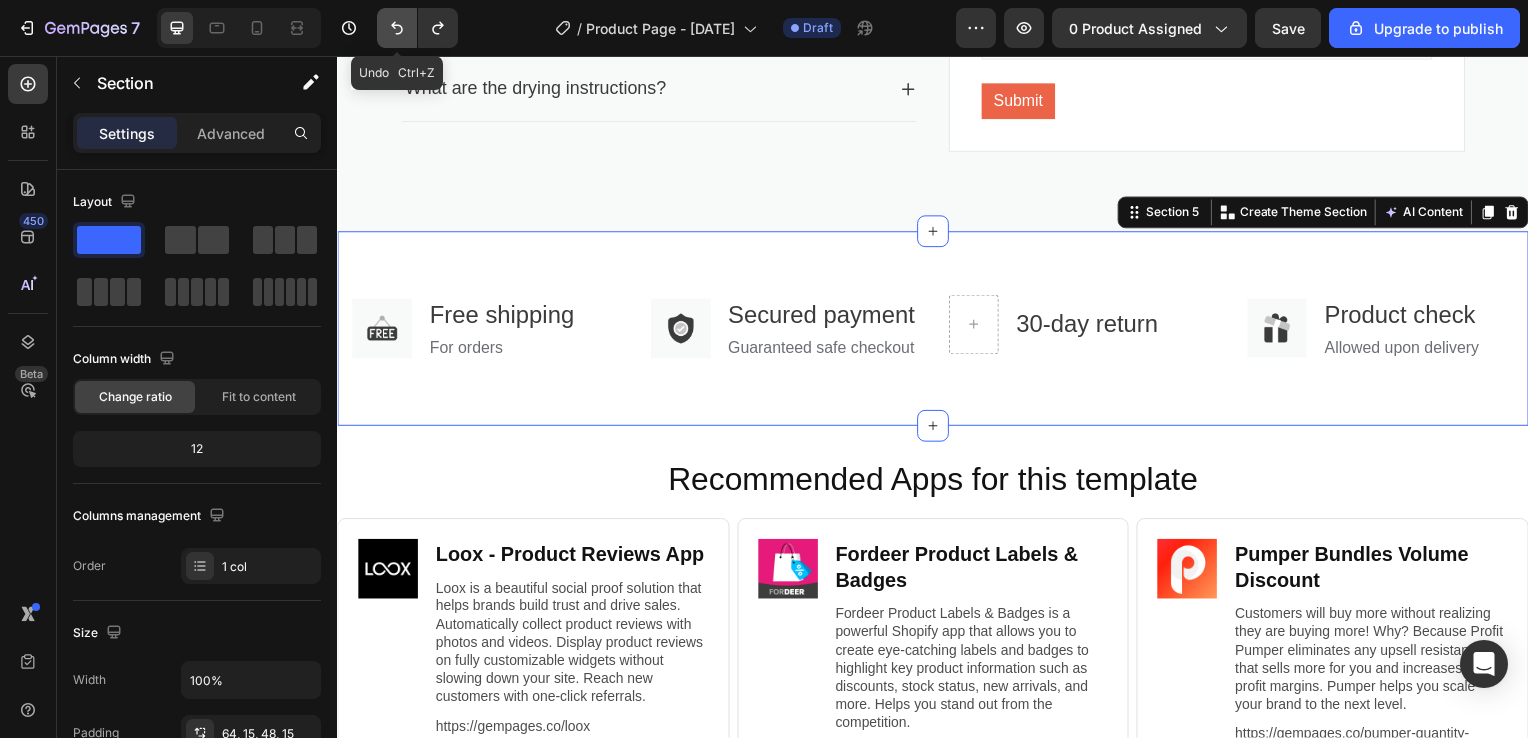click 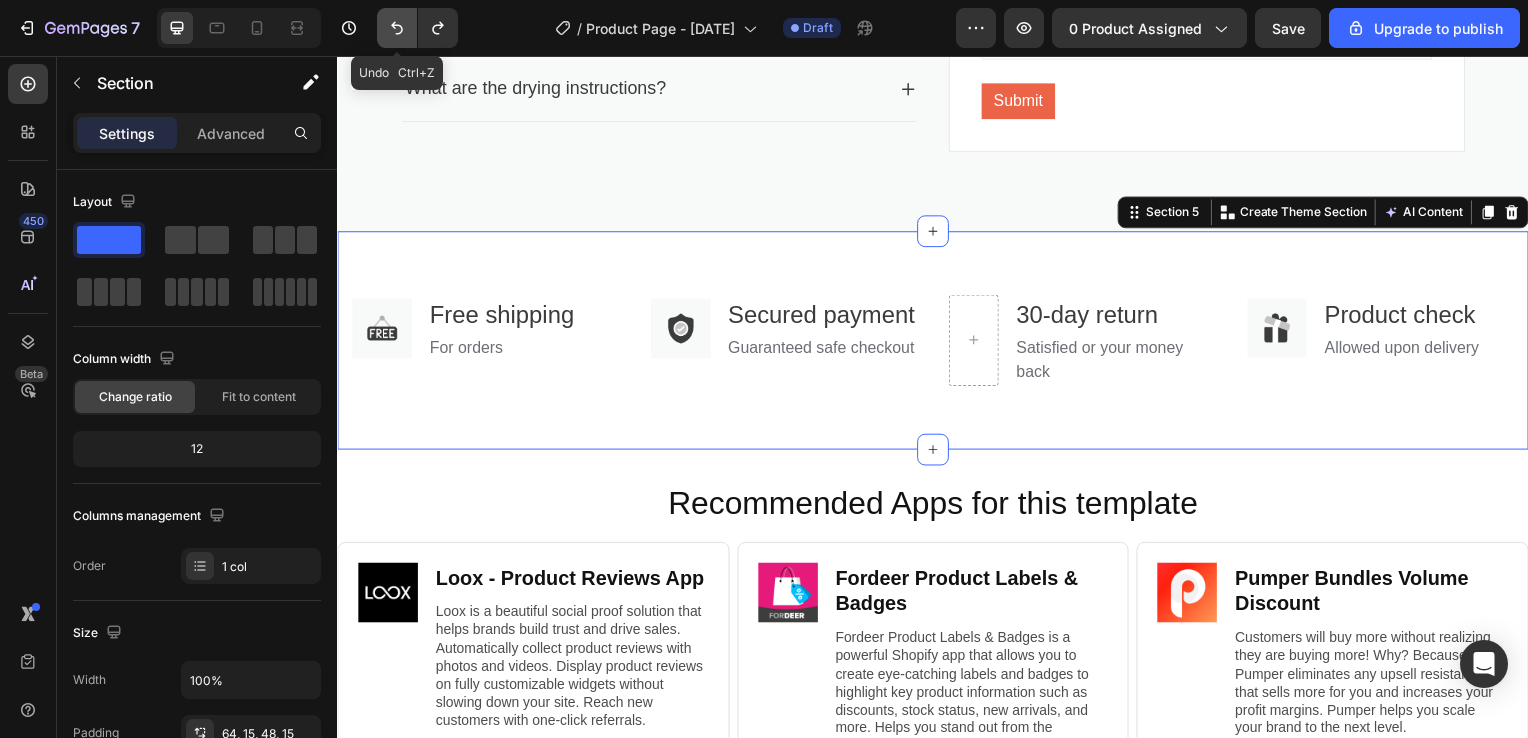 click 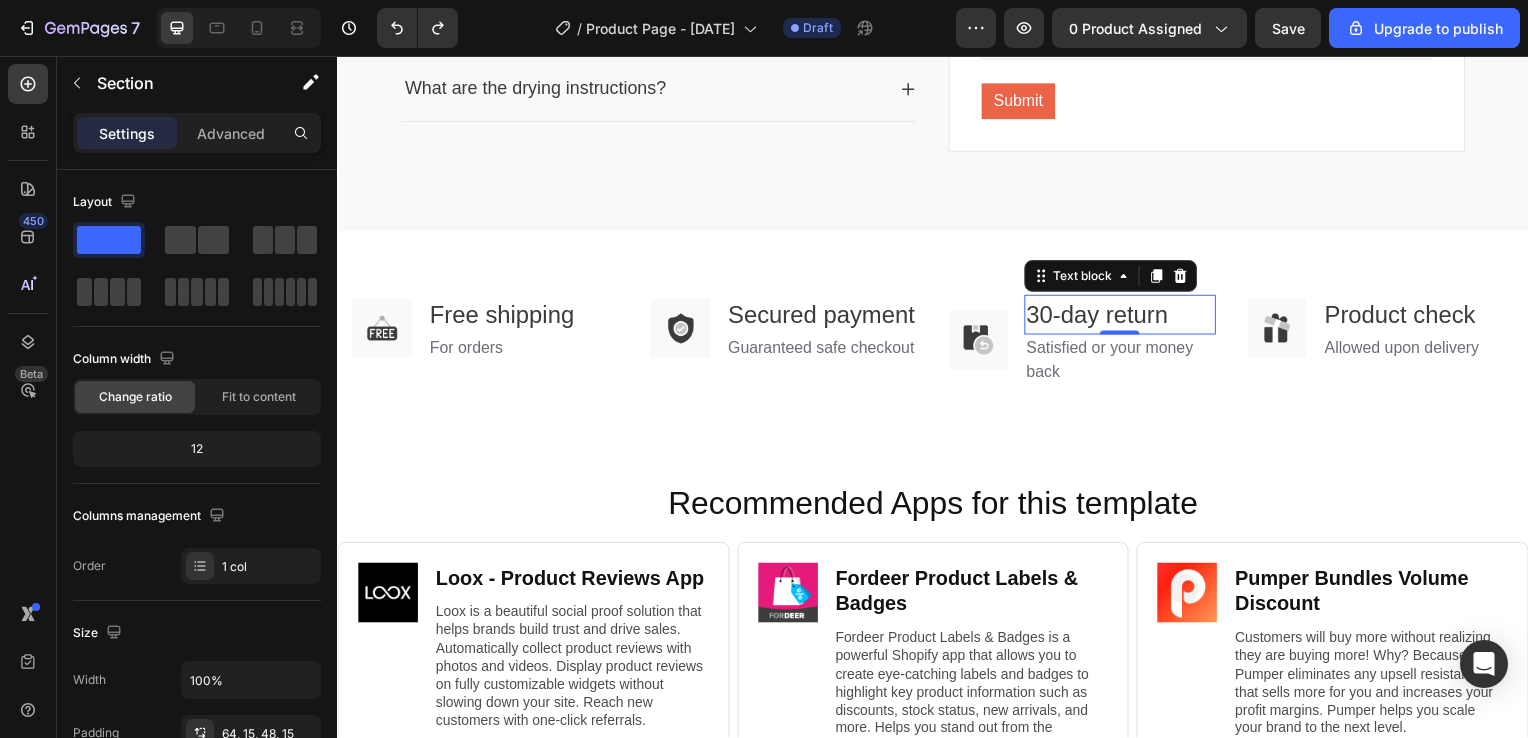 click on "30-day return" at bounding box center (1125, 317) 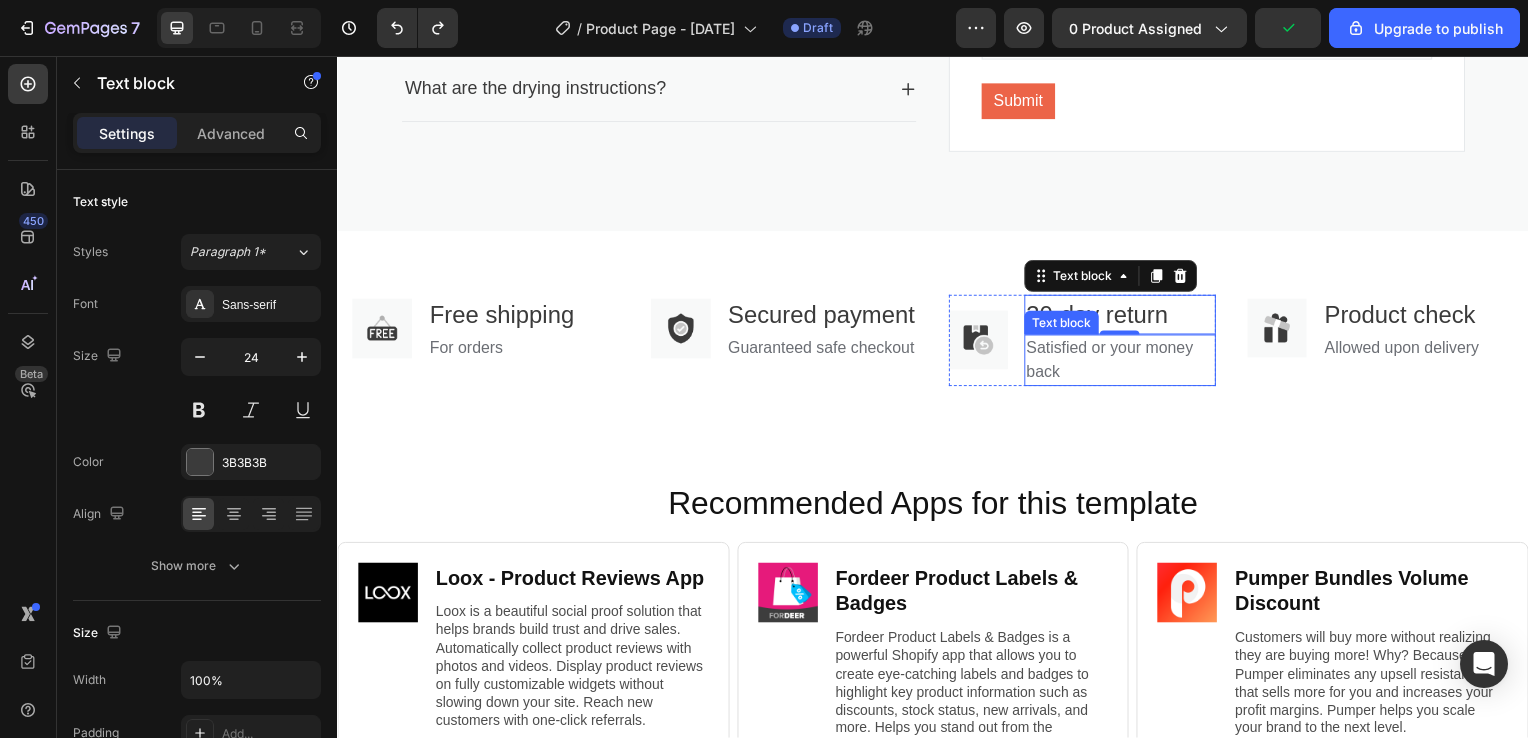 click on "Satisfied or your money back" at bounding box center (1125, 363) 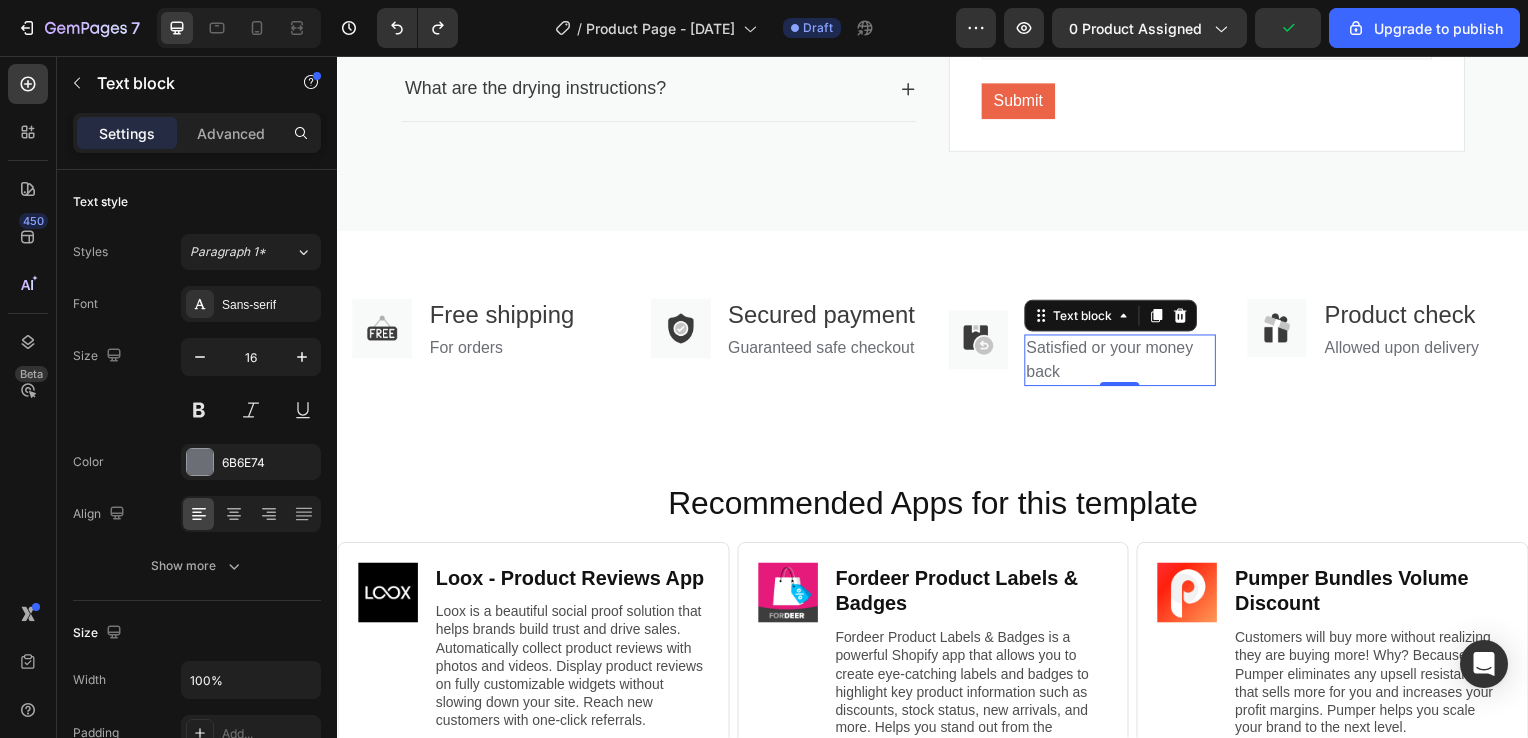 click on "Satisfied or your money back" at bounding box center [1125, 363] 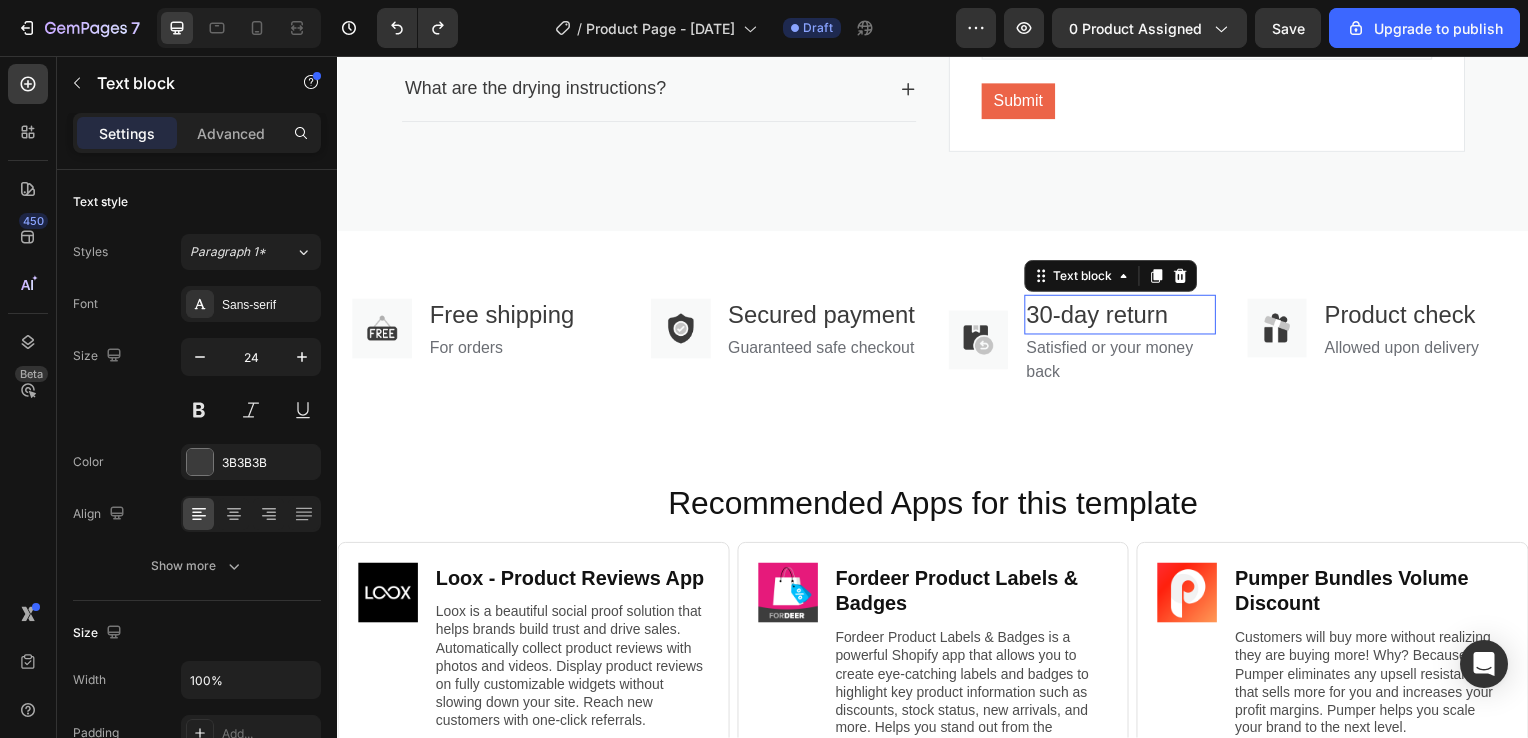 click on "30-day return" at bounding box center [1125, 317] 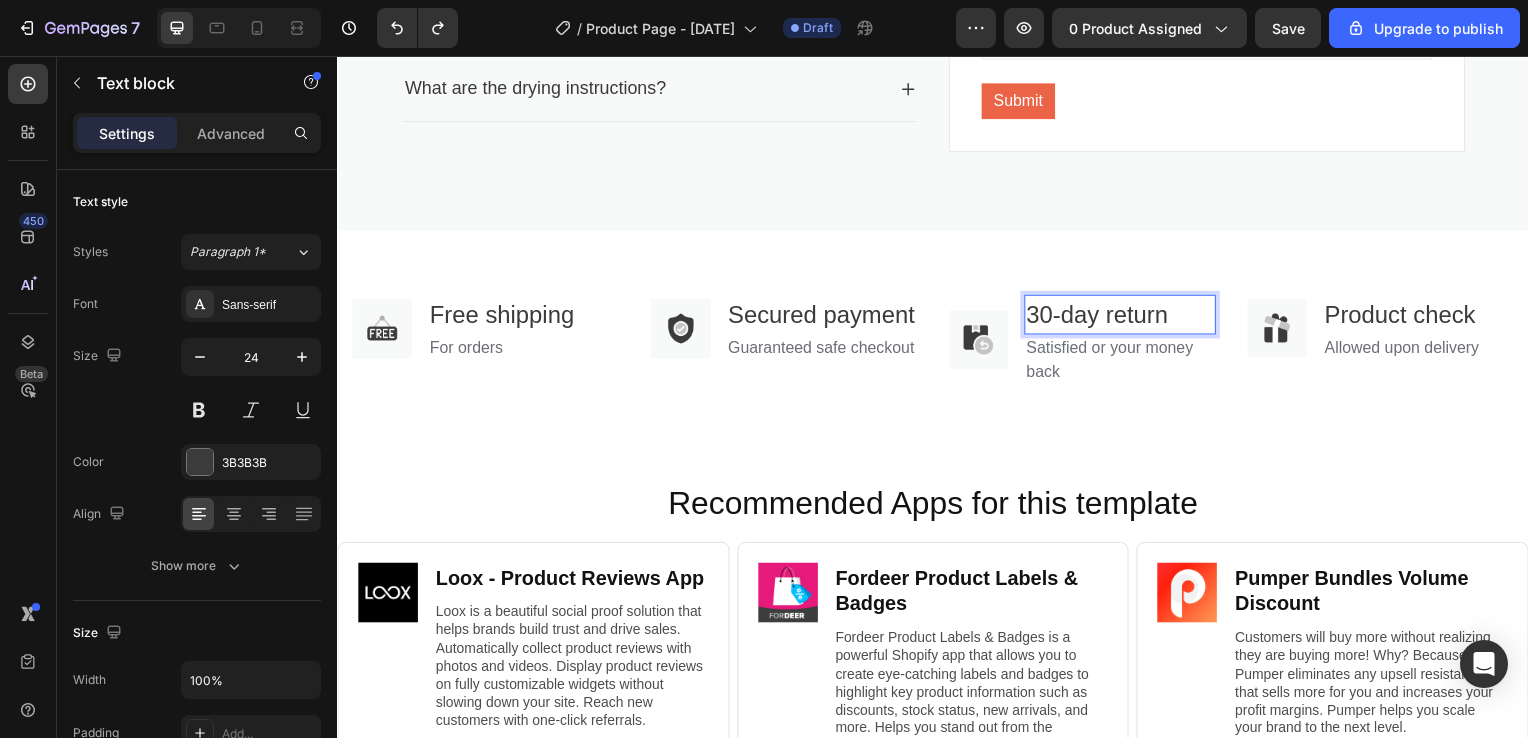 click on "30-day return" at bounding box center [1125, 317] 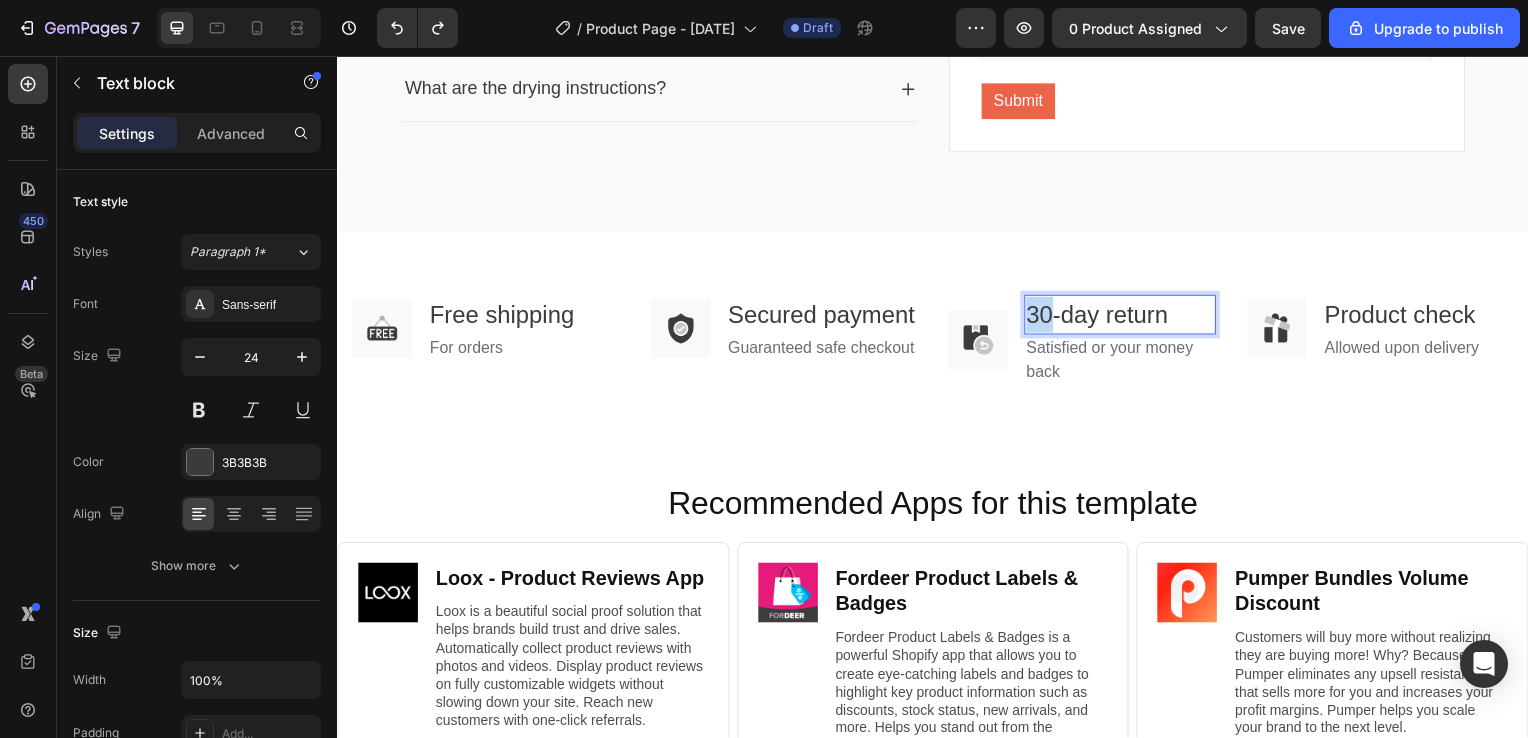 click on "30-day return" at bounding box center (1125, 317) 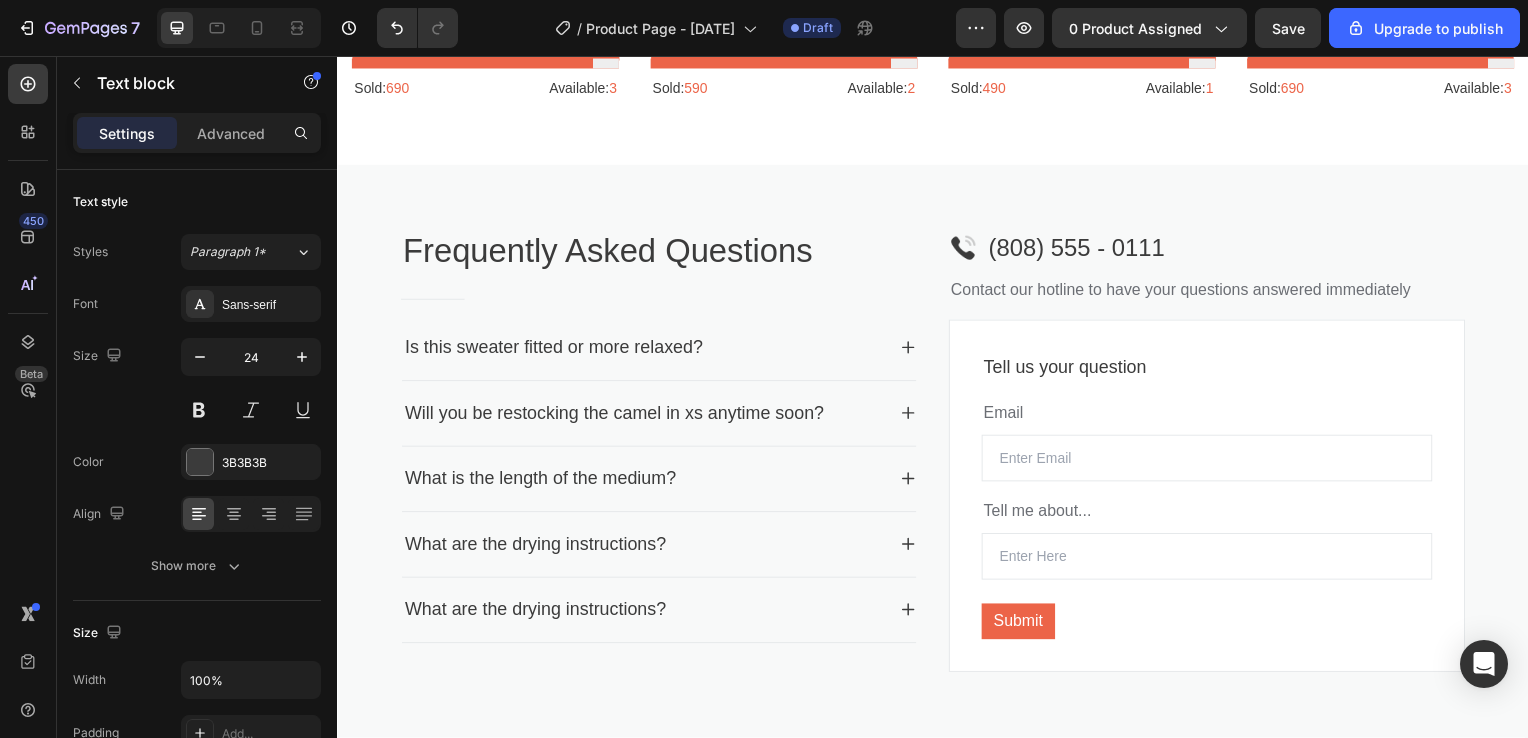 scroll, scrollTop: 2314, scrollLeft: 0, axis: vertical 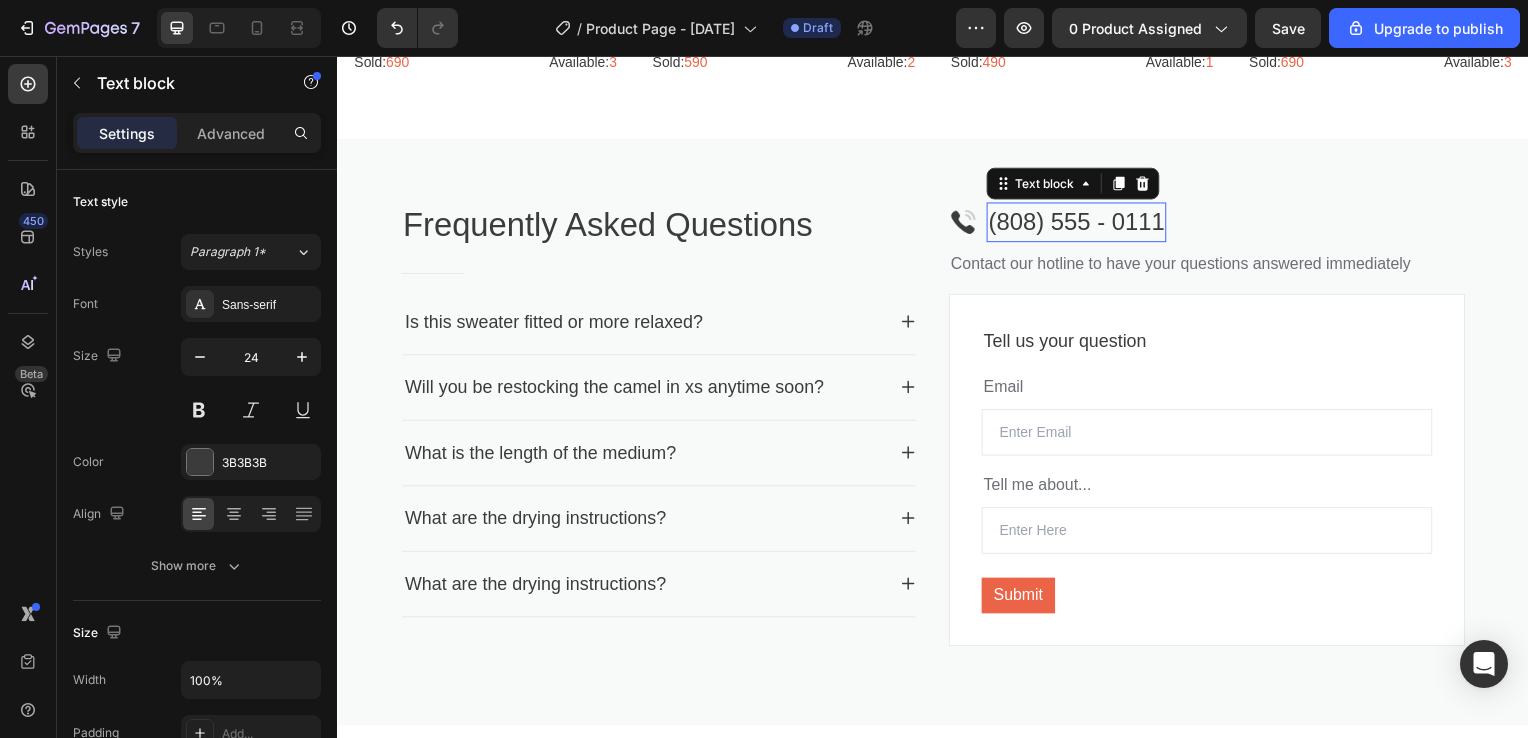 click on "(808) 555 - 0111" at bounding box center (1081, 224) 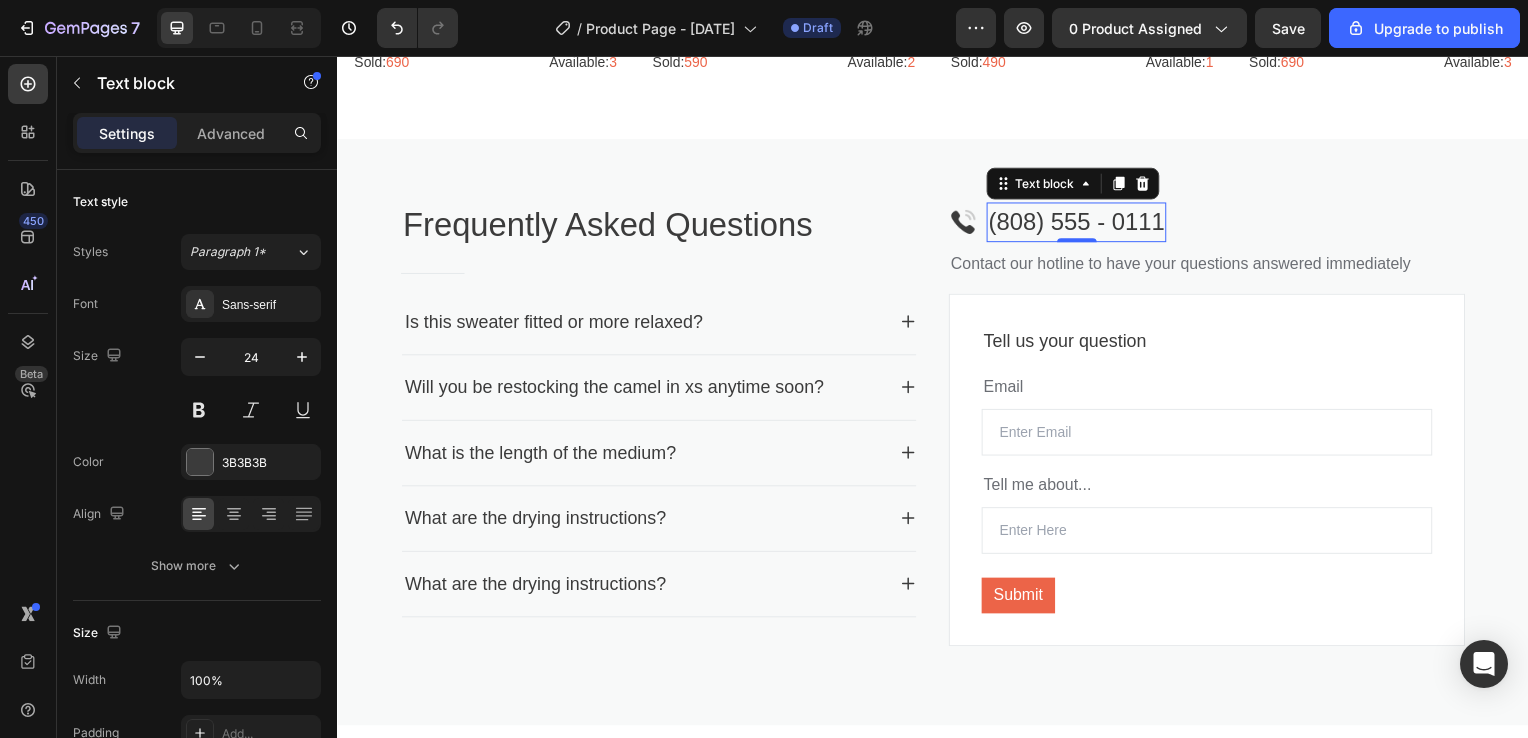click on "(808) 555 - 0111" at bounding box center (1081, 224) 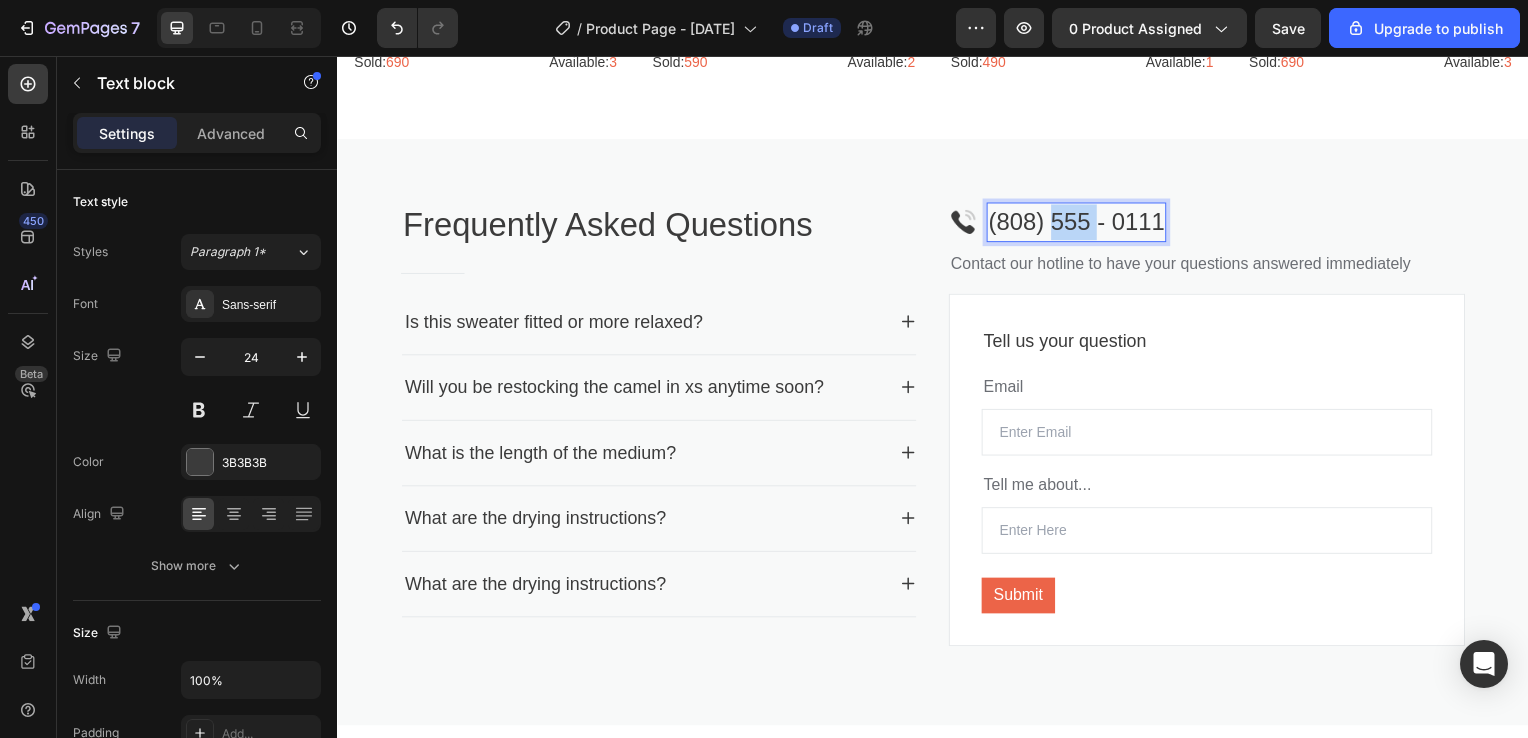 click on "(808) 555 - 0111" at bounding box center [1081, 224] 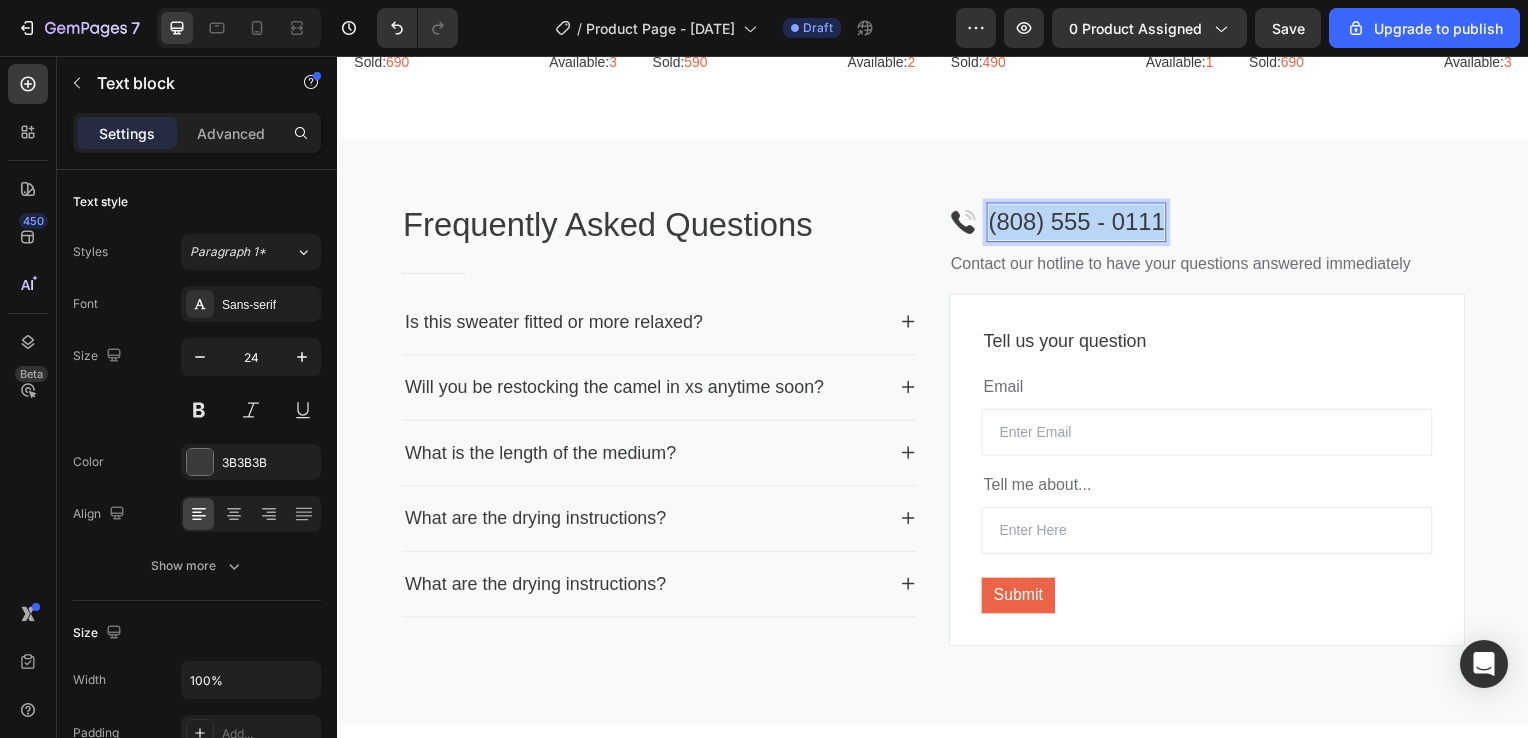 click on "(808) 555 - 0111" at bounding box center (1081, 224) 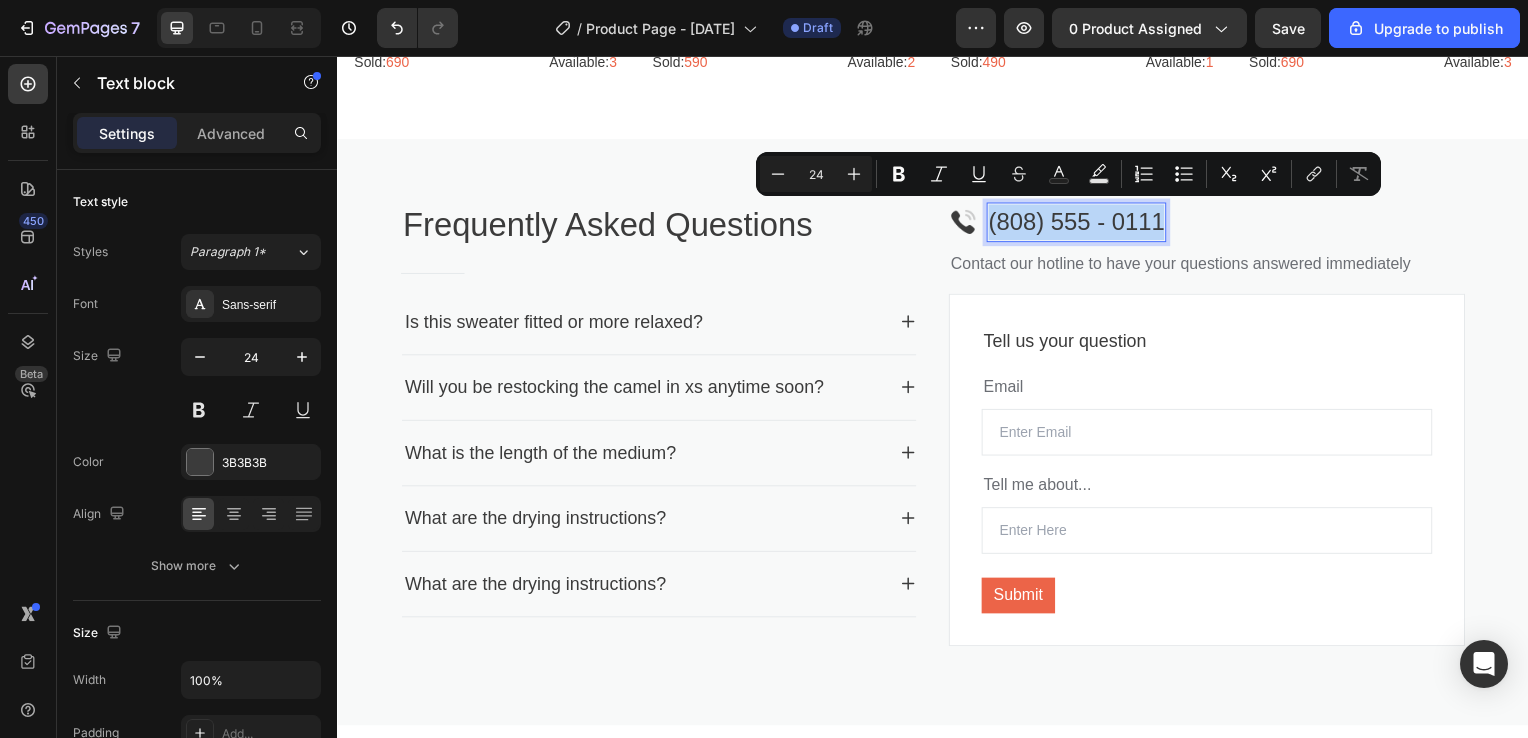 click on "(808) 555 - 0111" at bounding box center [1081, 224] 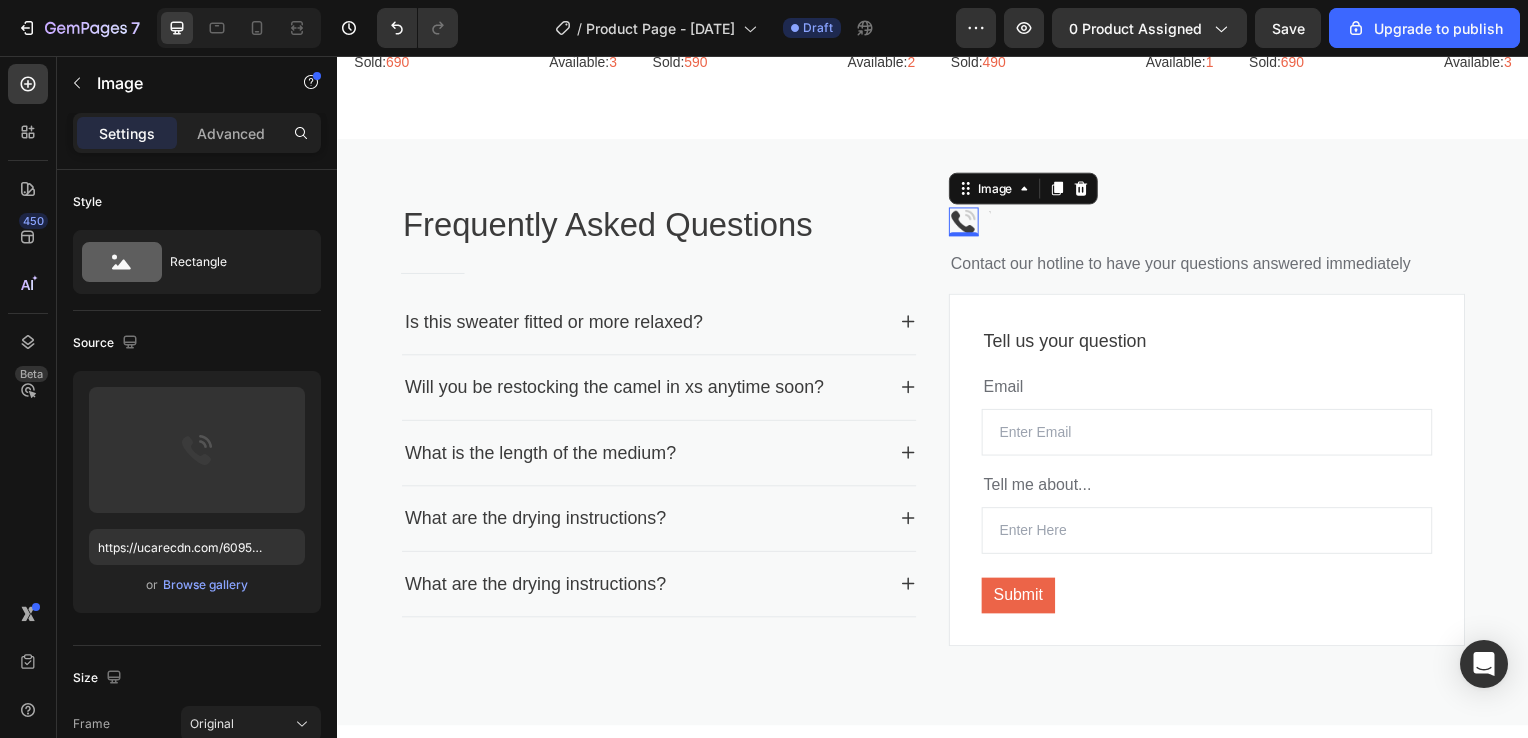click at bounding box center (968, 223) 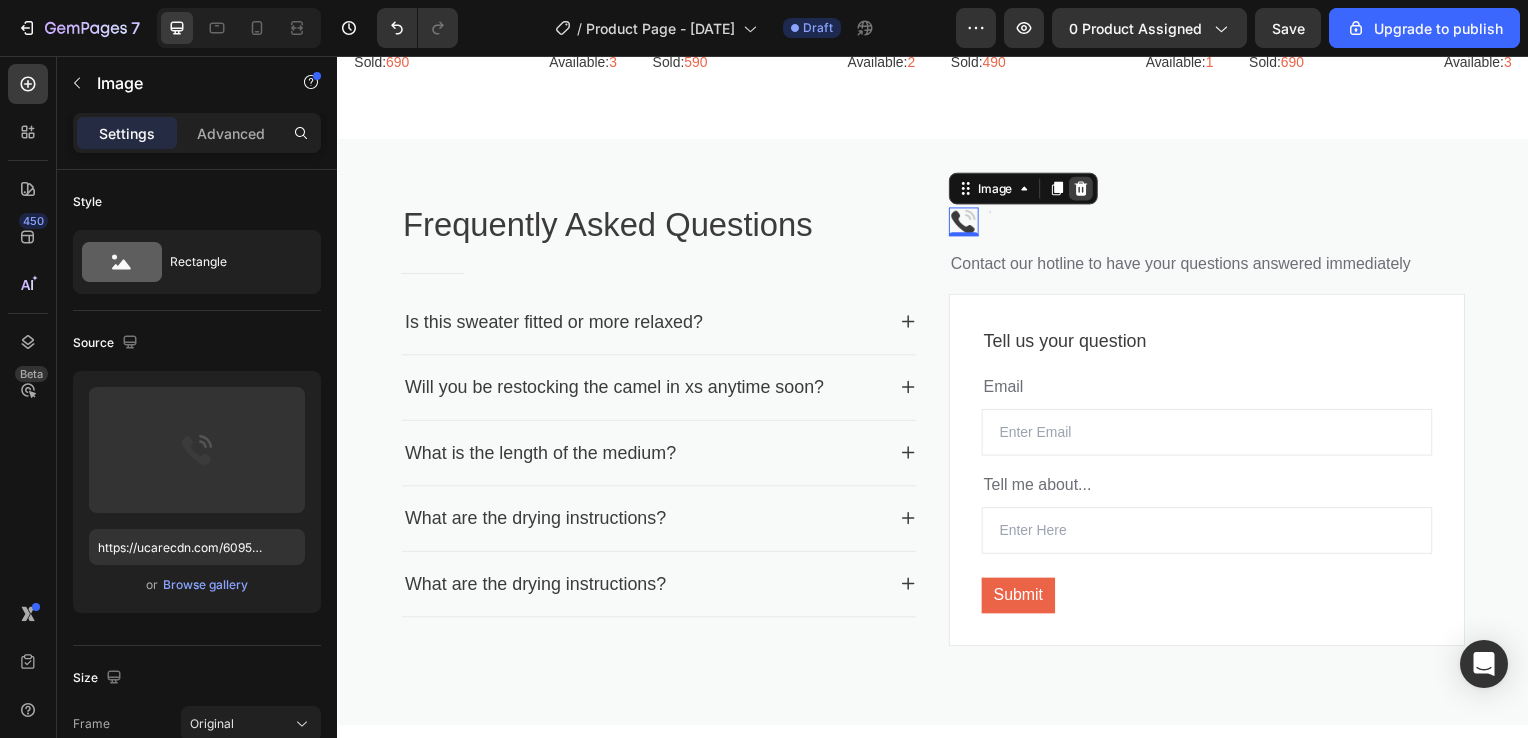 click at bounding box center (1086, 190) 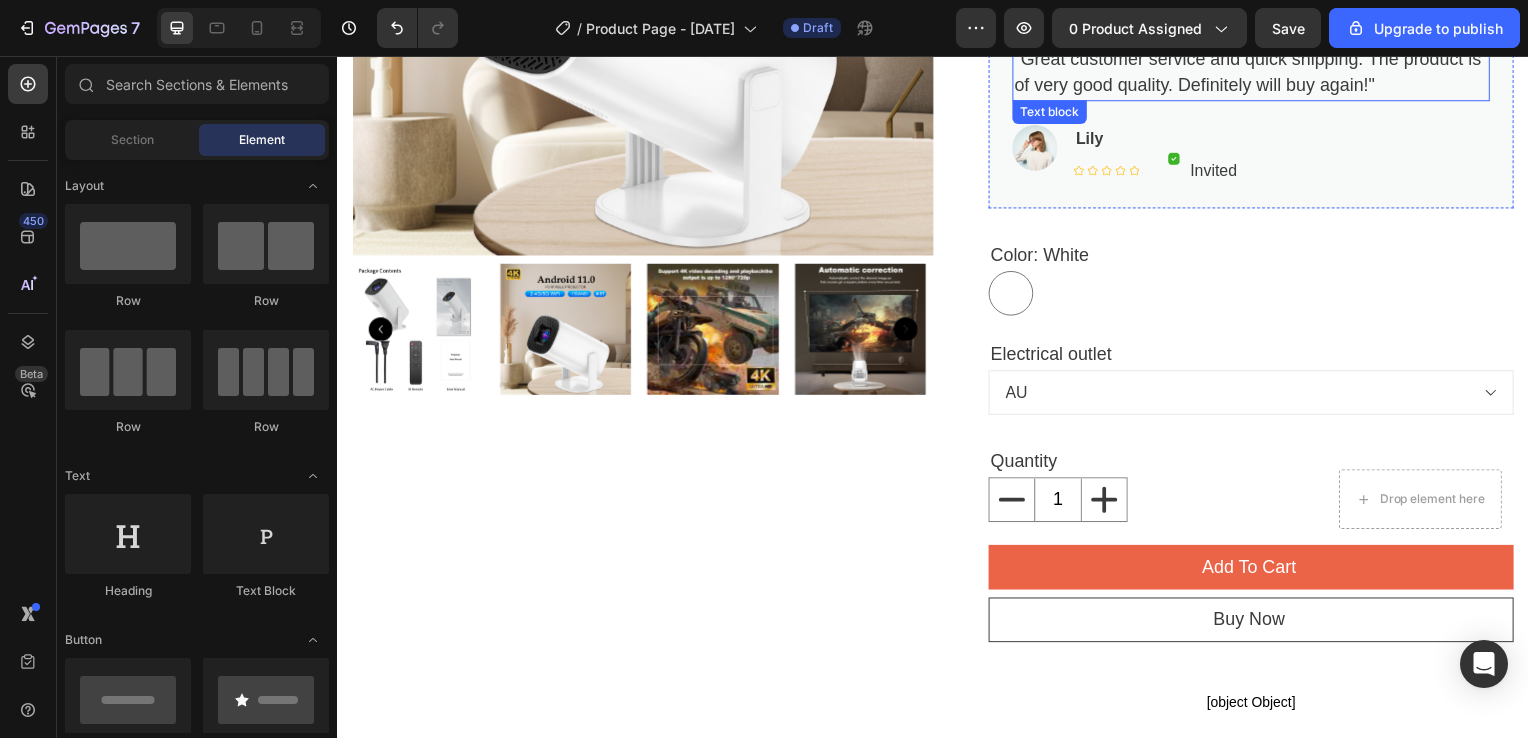 scroll, scrollTop: 0, scrollLeft: 0, axis: both 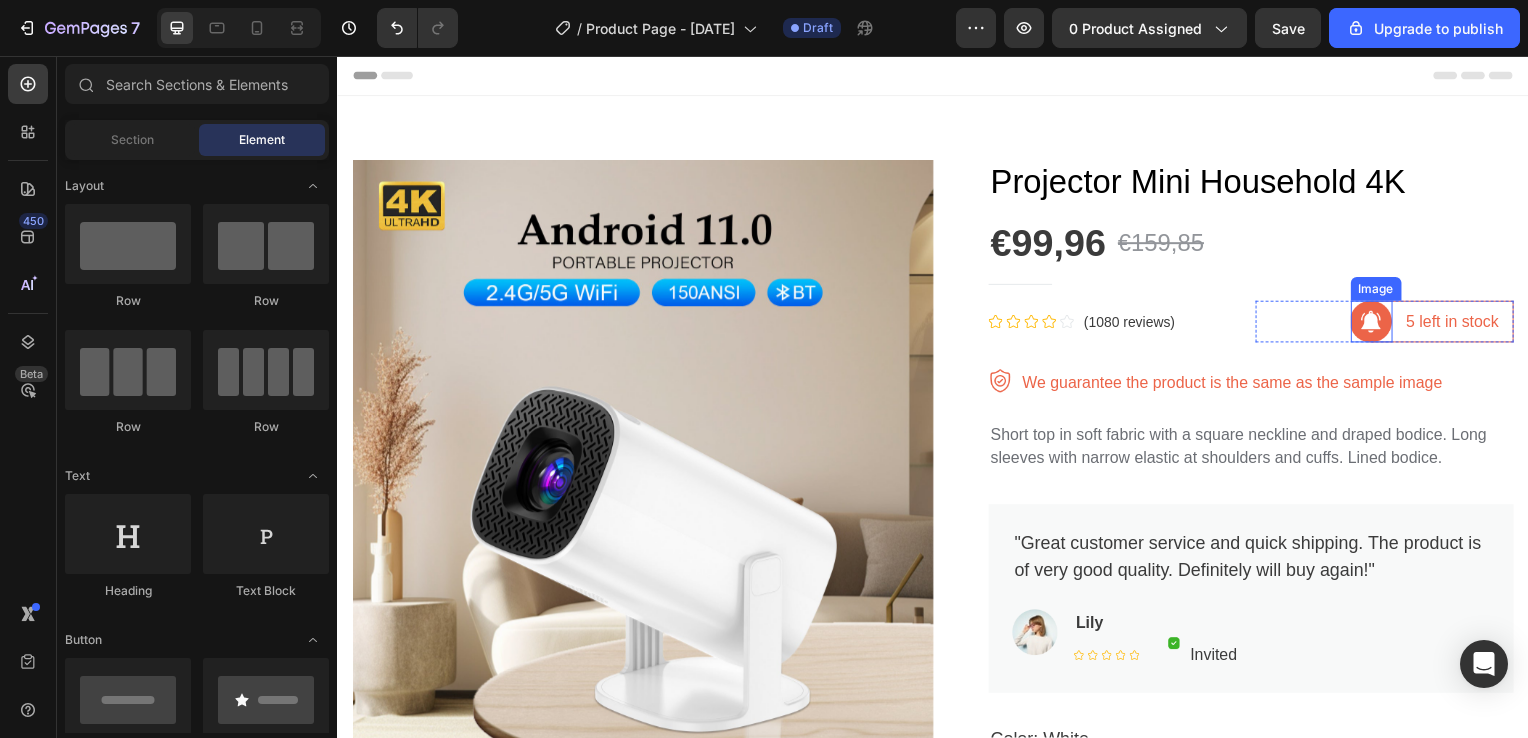 click at bounding box center [1379, 324] 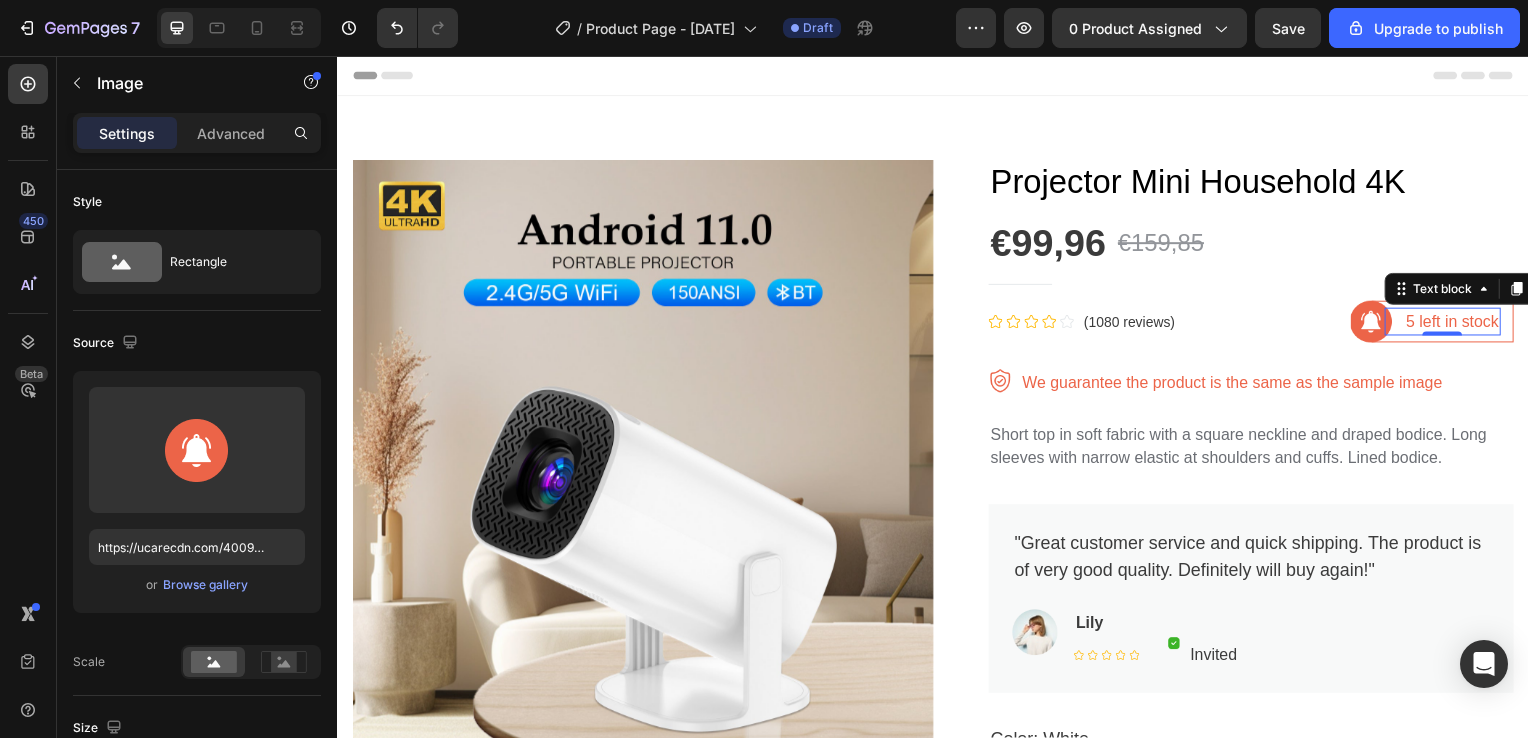 click on "5 left in stock" at bounding box center (1460, 324) 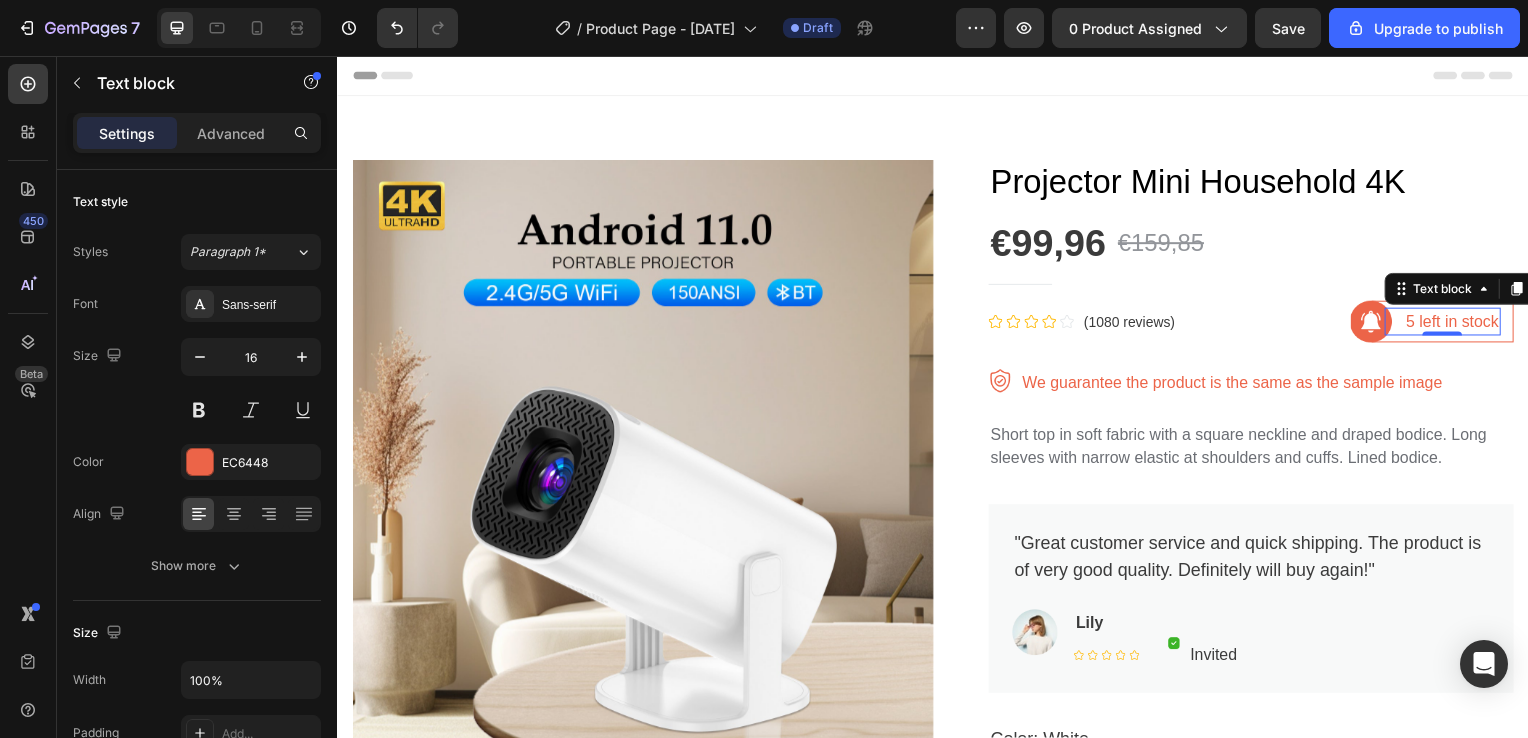 click on "5 left in stock" at bounding box center [1460, 324] 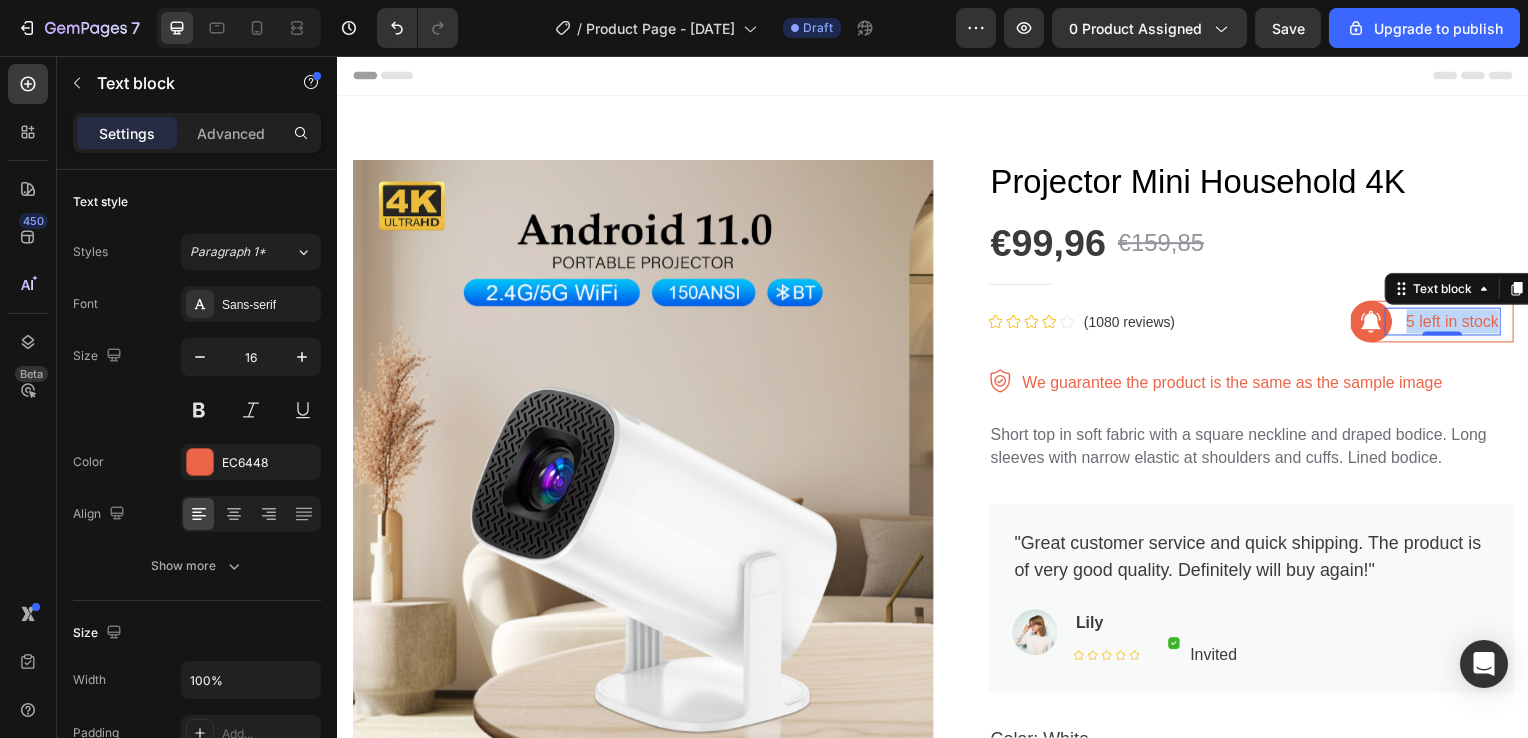 click on "5 left in stock" at bounding box center (1460, 324) 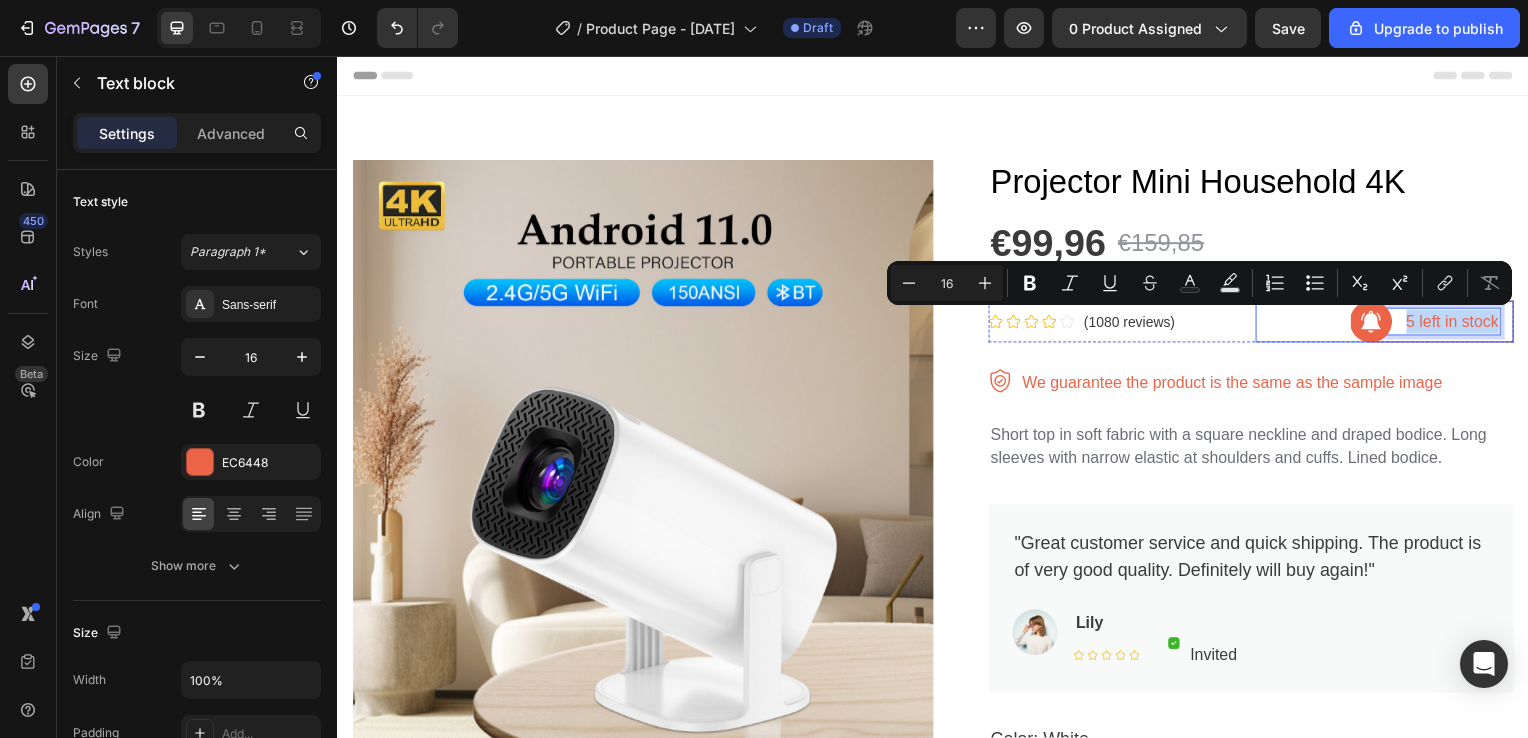 click on "Image 5 left in stock Text block   0 Row Row" at bounding box center [1392, 324] 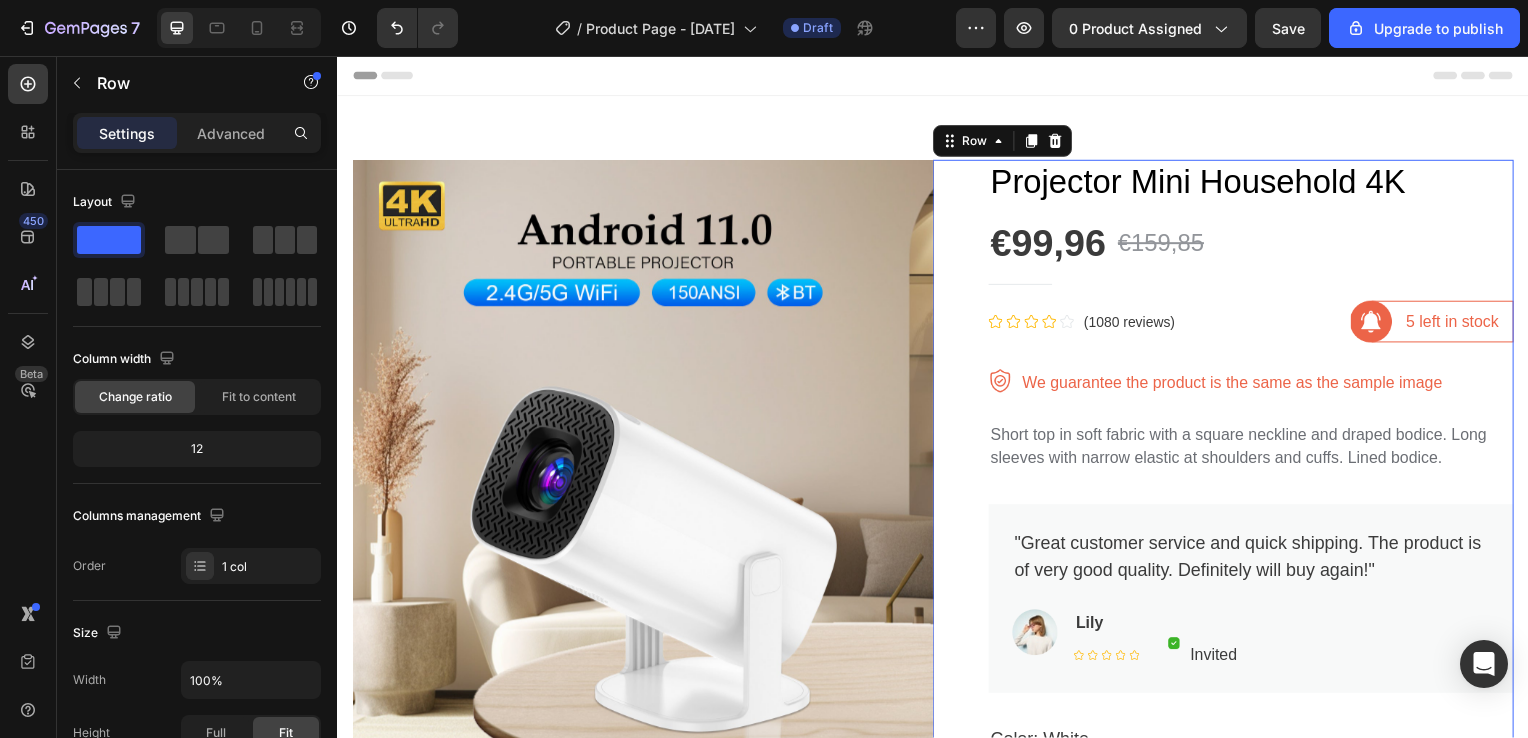 click on "Projector Mini Household 4K Product Title €99,96 Product Price Product Price €159,85 Product Price Product Price Row Title Line Icon Icon Icon Icon Icon Icon List Hoz (1080 reviews) Text block Row Image 5 left in stock Text block Row Row Row Short top in soft fabric with a square neckline and draped bodice. Long sleeves with narrow elastic at shoulders and cuffs. Lined bodice. Text block Image We guarantee the product is the same as the sample image Text block Row Short top in soft fabric with a square neckline and draped bodice. Long sleeves with narrow elastic at shoulders and cuffs. Lined bodice. Text block "Great customer service and quick shipping. The product is of very good quality. Definitely will buy again!" Text block Image Lily Text block Icon Icon Icon Icon Icon Icon List Hoz Image Invited Text block Row Row Row Row White" at bounding box center (1229, 784) 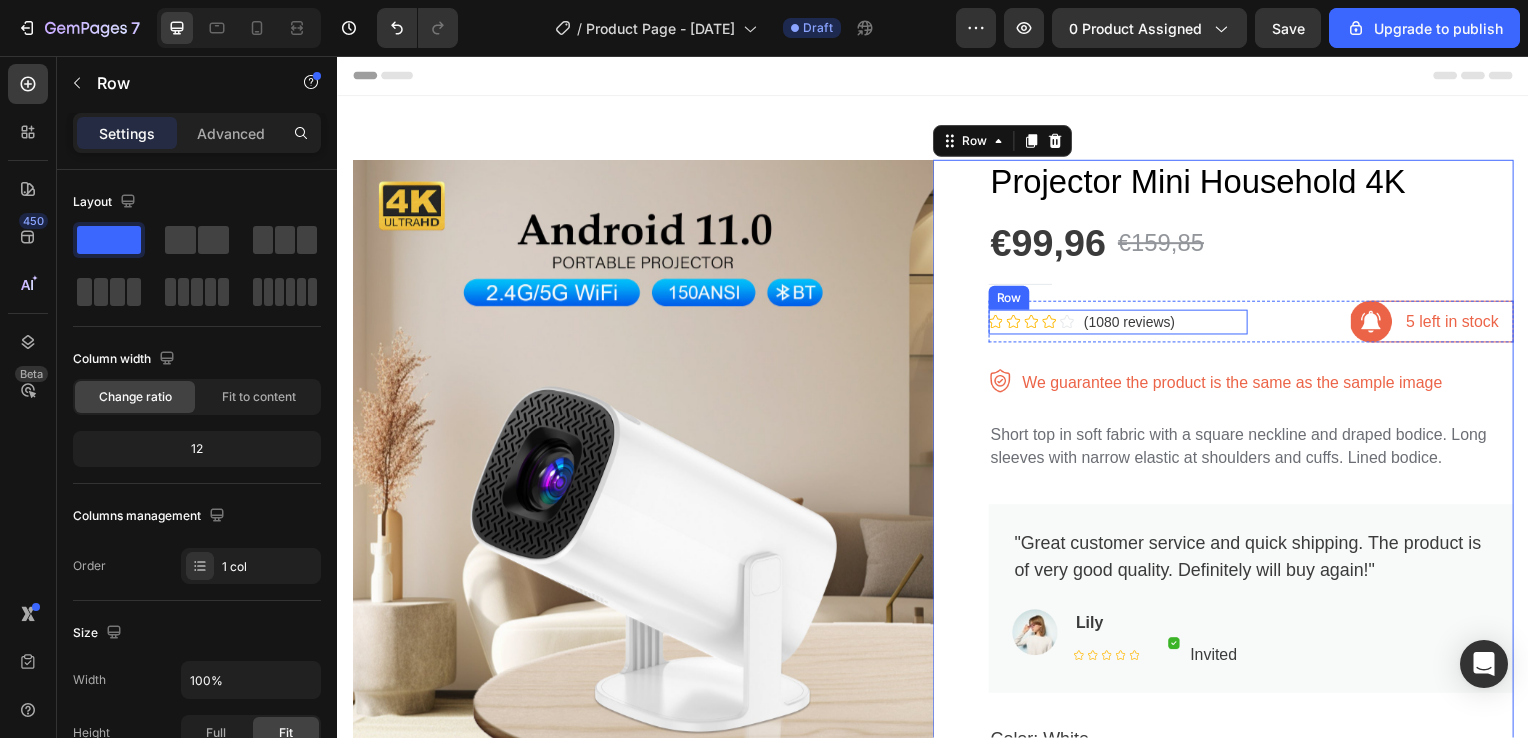 click on "Icon
Icon
Icon
Icon
Icon Icon List Hoz (1080 reviews) Text block Row" at bounding box center (1123, 324) 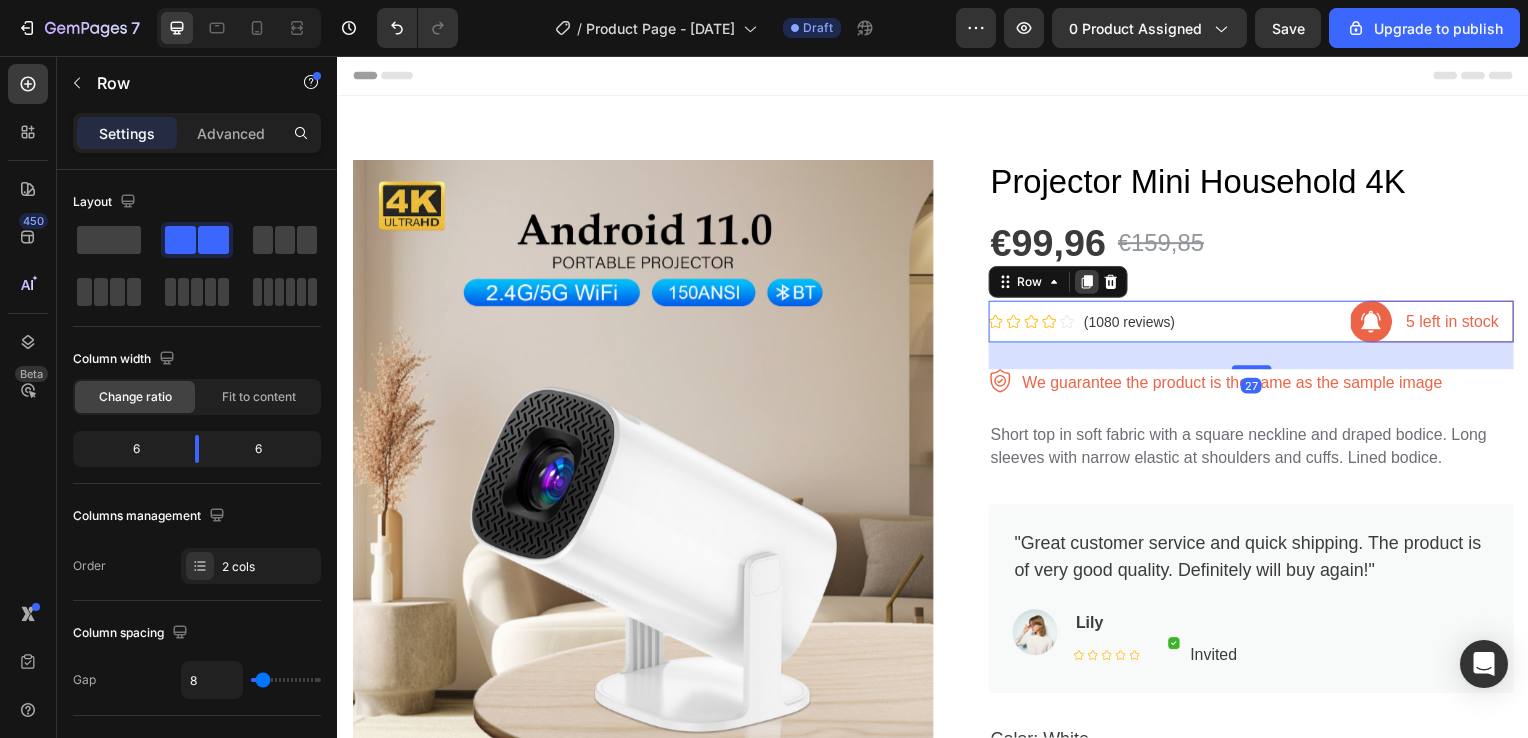 click 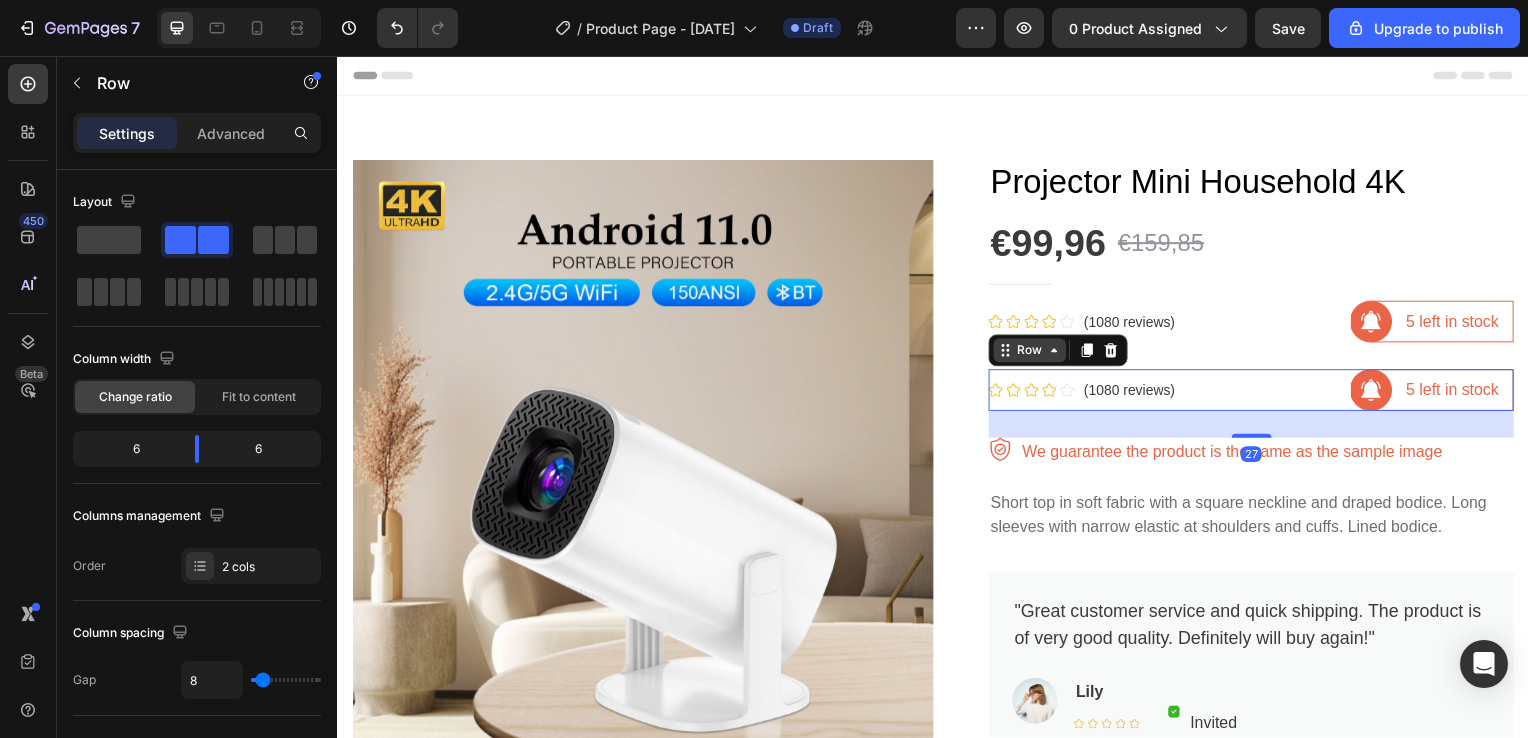 click 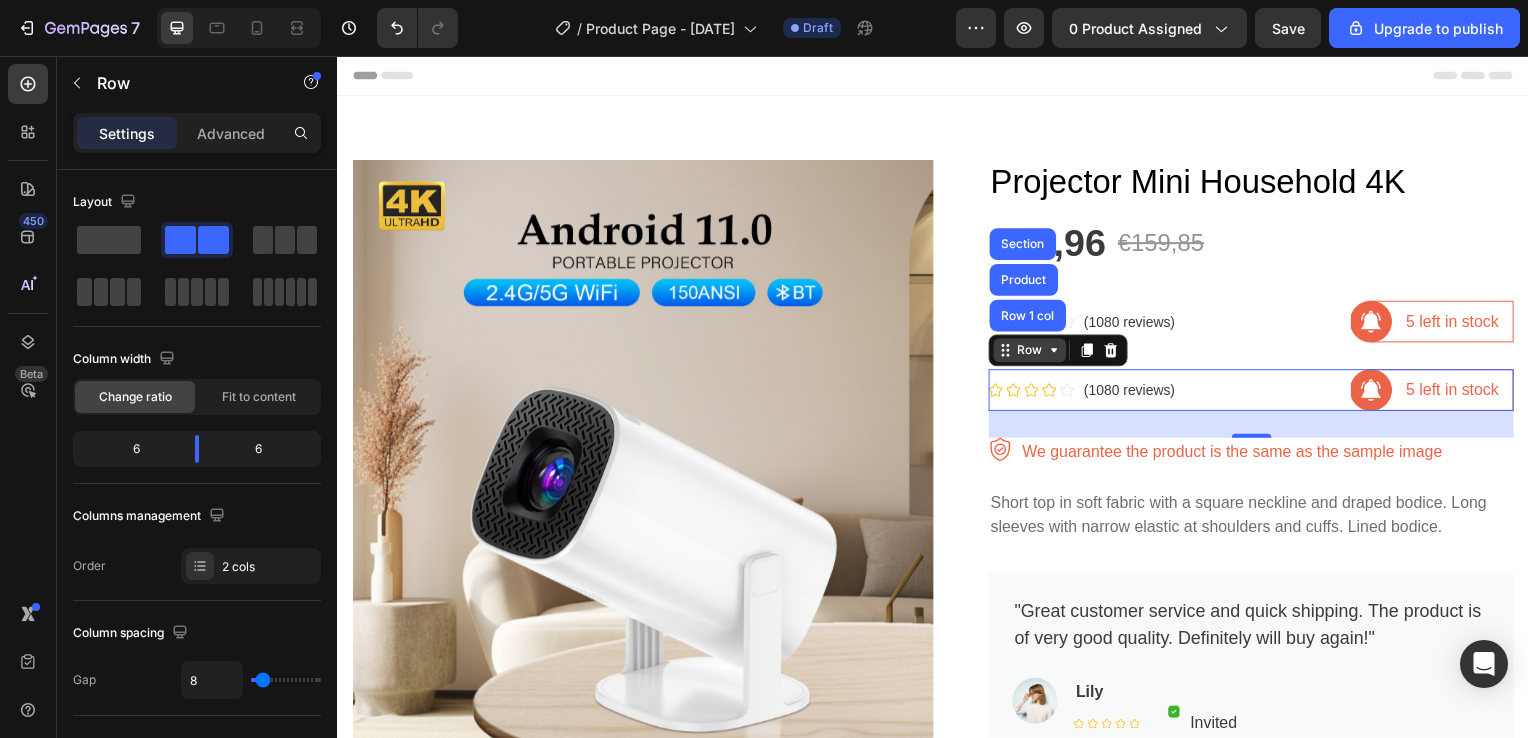 click on "Row" at bounding box center [1034, 353] 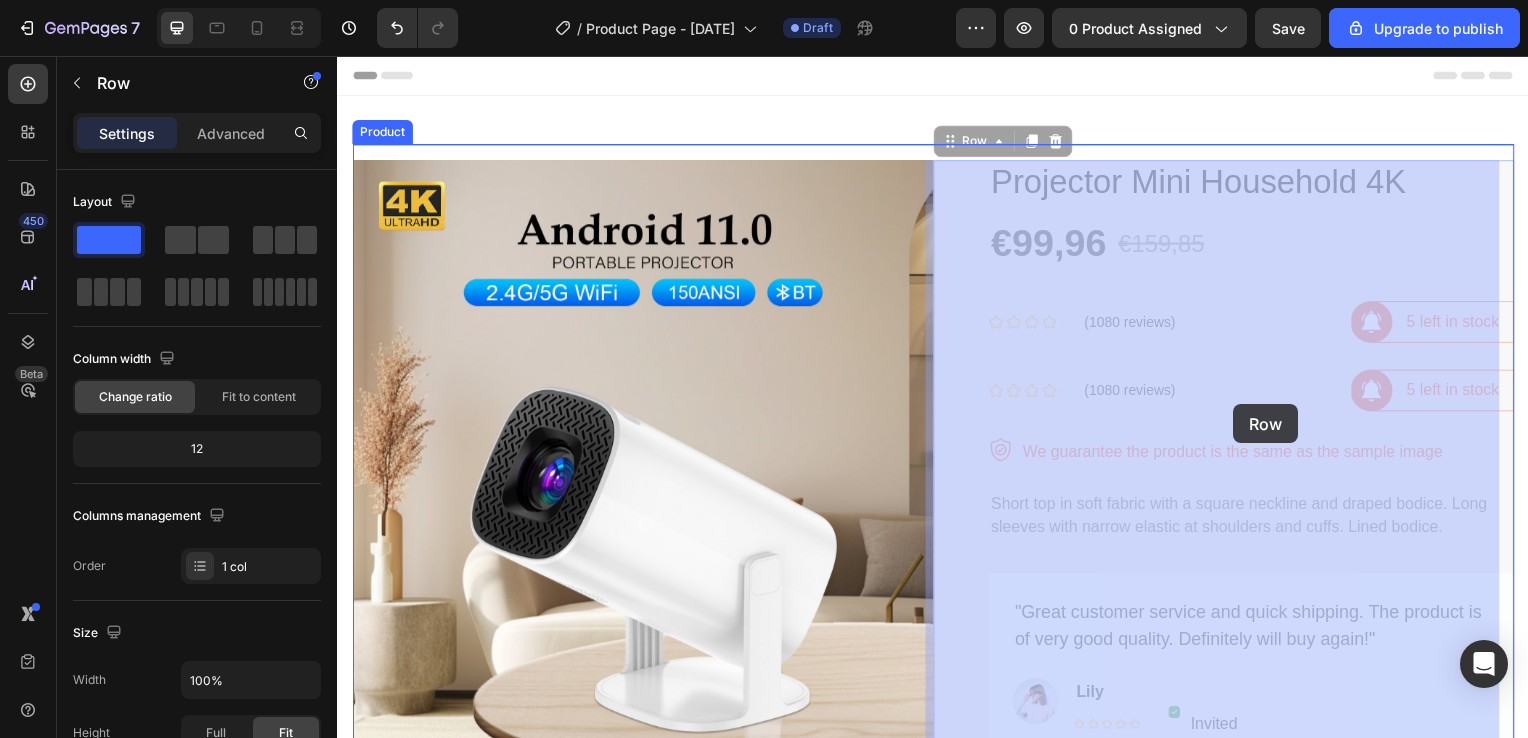 drag, startPoint x: 981, startPoint y: 391, endPoint x: 1260, endPoint y: 407, distance: 279.4584 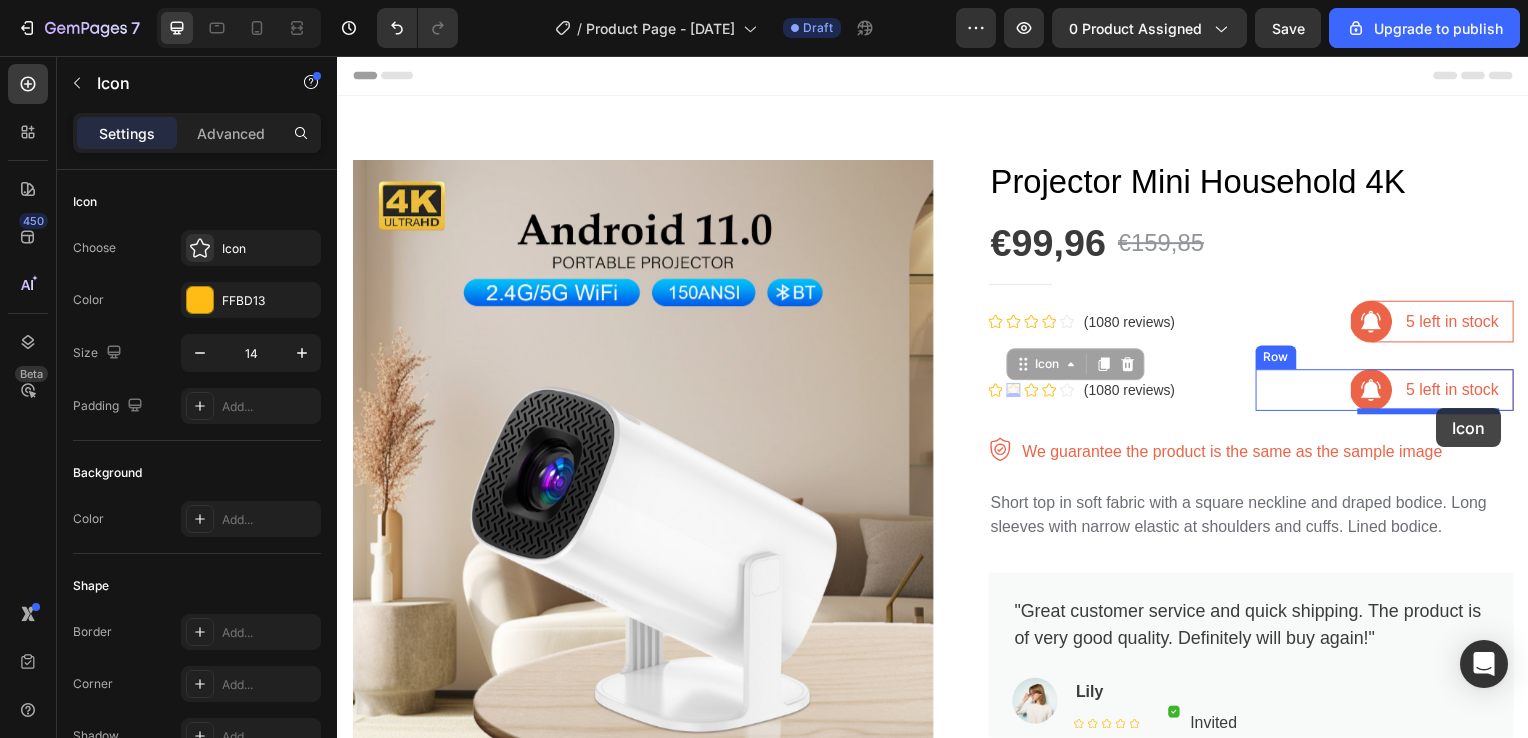 drag, startPoint x: 1004, startPoint y: 394, endPoint x: 1468, endPoint y: 411, distance: 464.3113 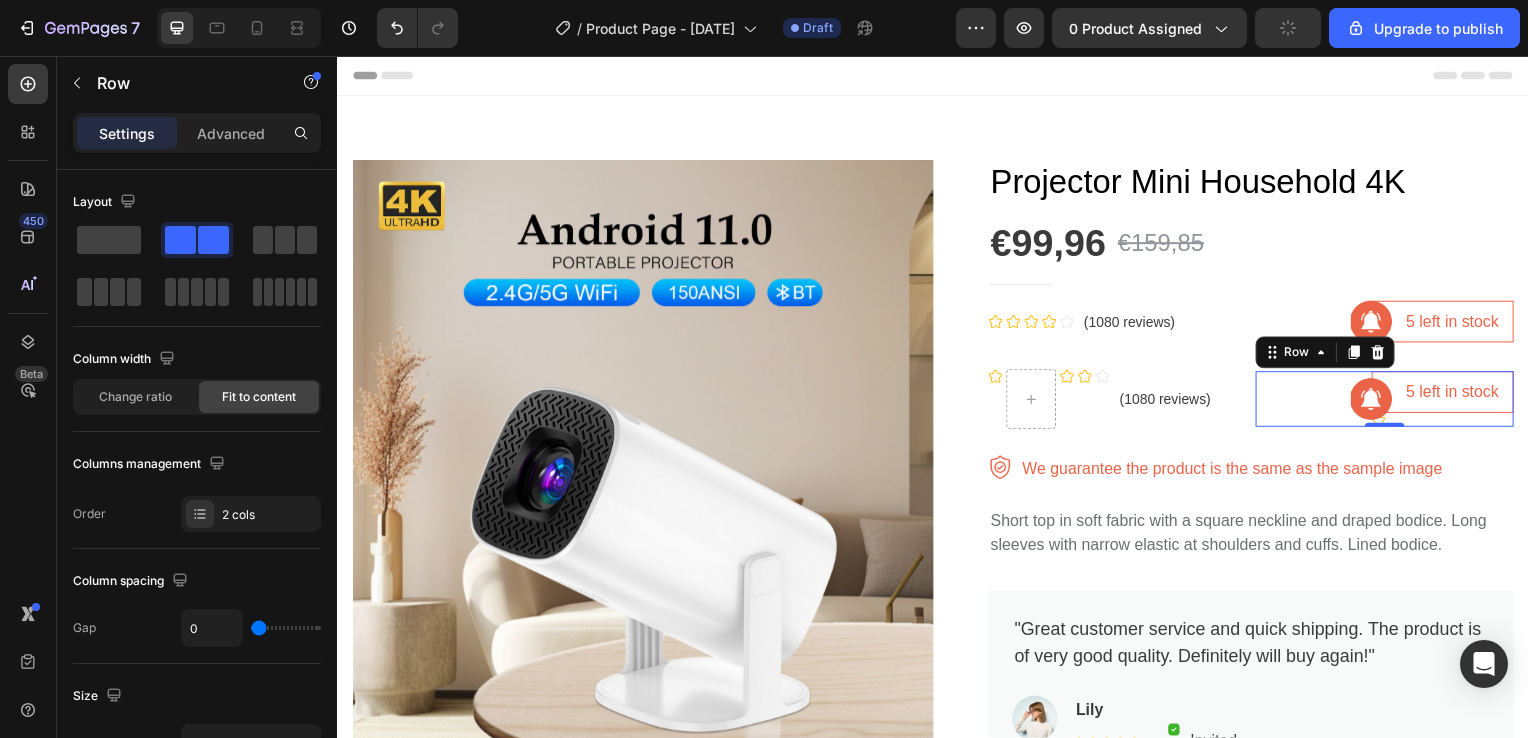 click on "Image 5 left in stock Text block Row
Icon Row   0" at bounding box center (1392, 402) 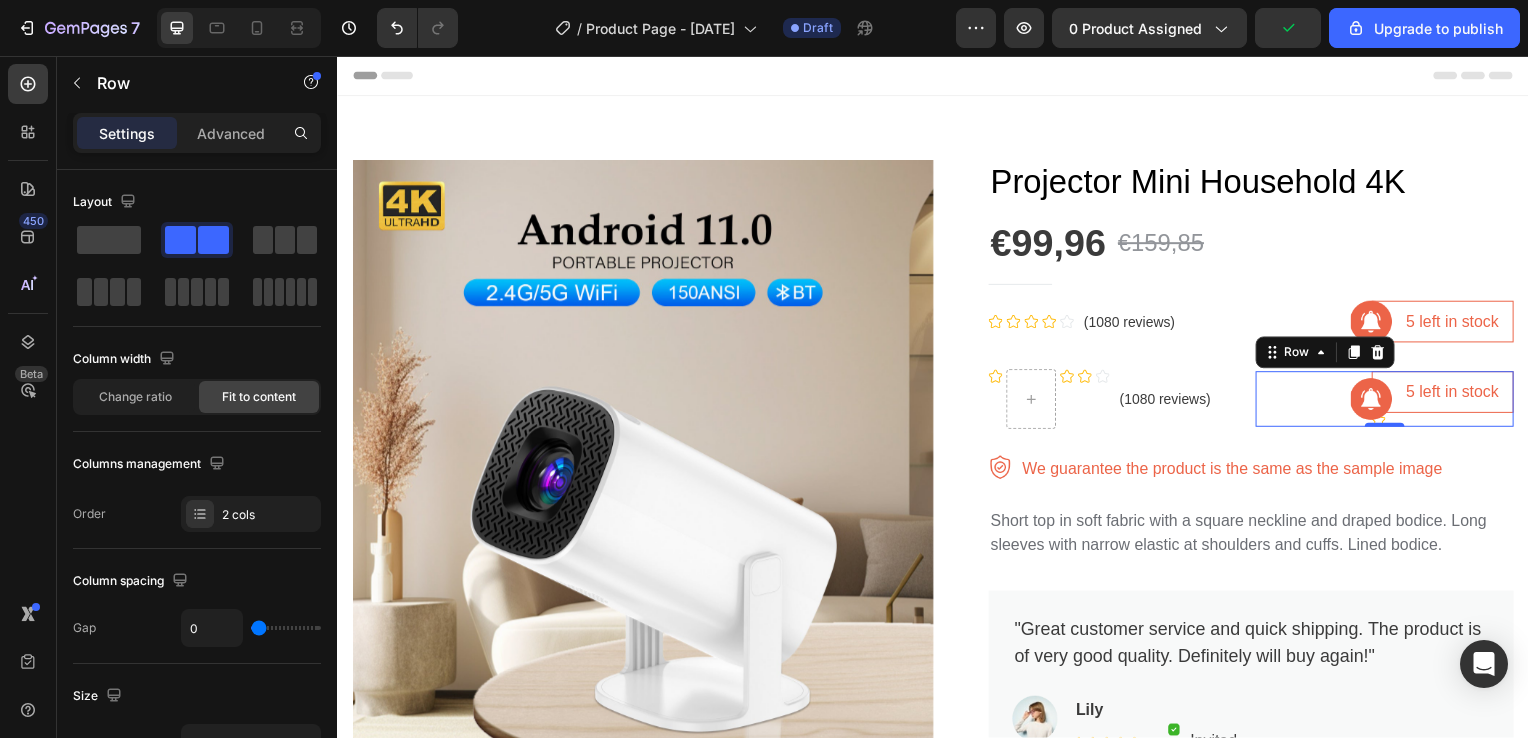 click on "Image 5 left in stock Text block Row
Icon Row   0" at bounding box center (1392, 402) 